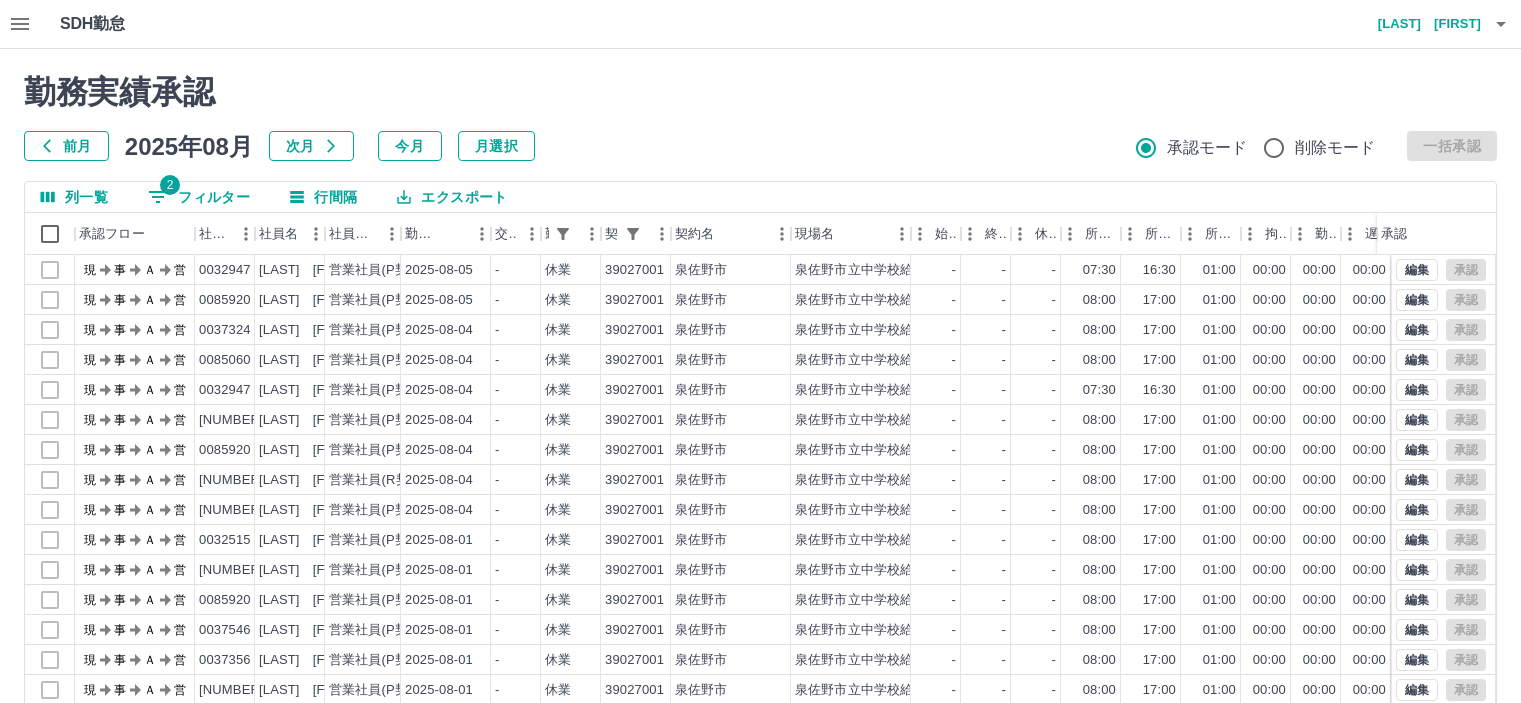 scroll, scrollTop: 142, scrollLeft: 0, axis: vertical 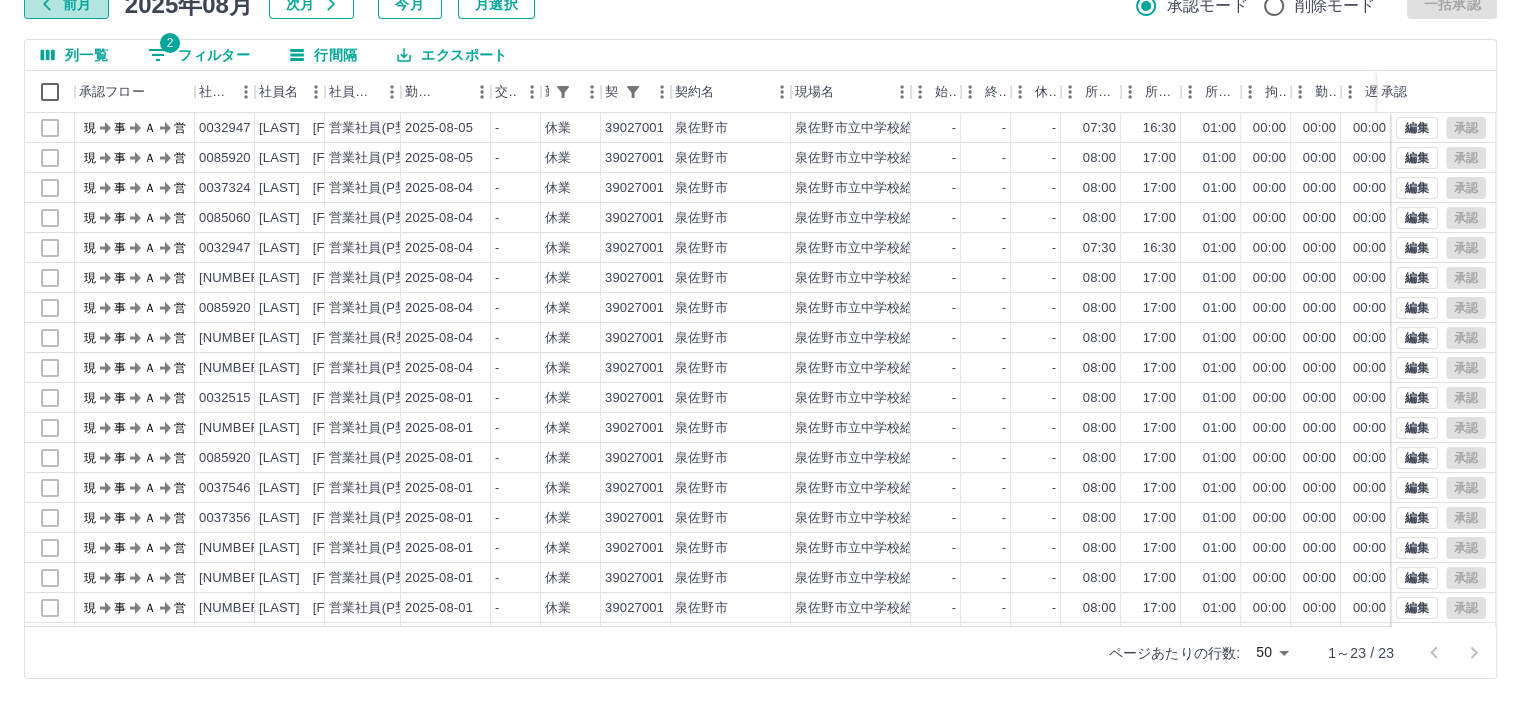 click on "前月" at bounding box center [66, 4] 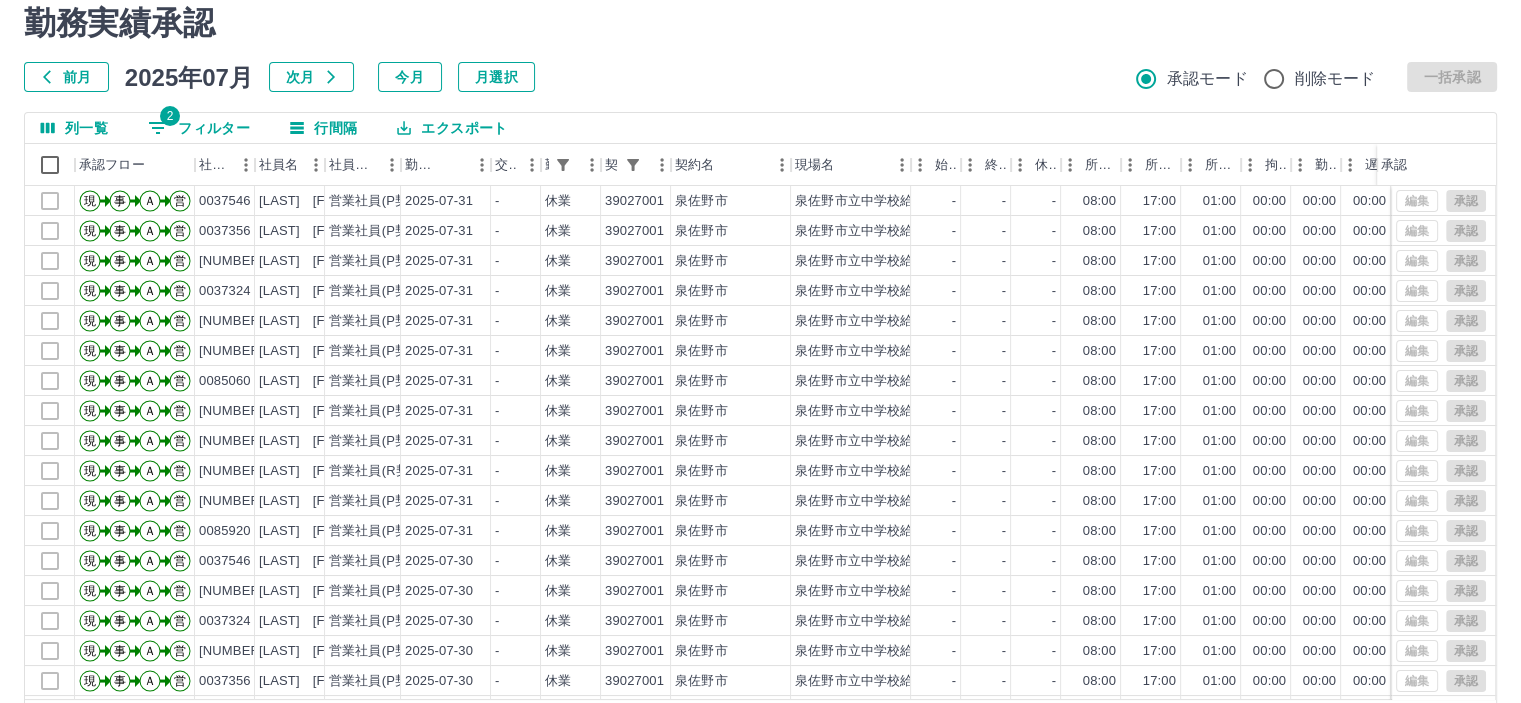 scroll, scrollTop: 100, scrollLeft: 0, axis: vertical 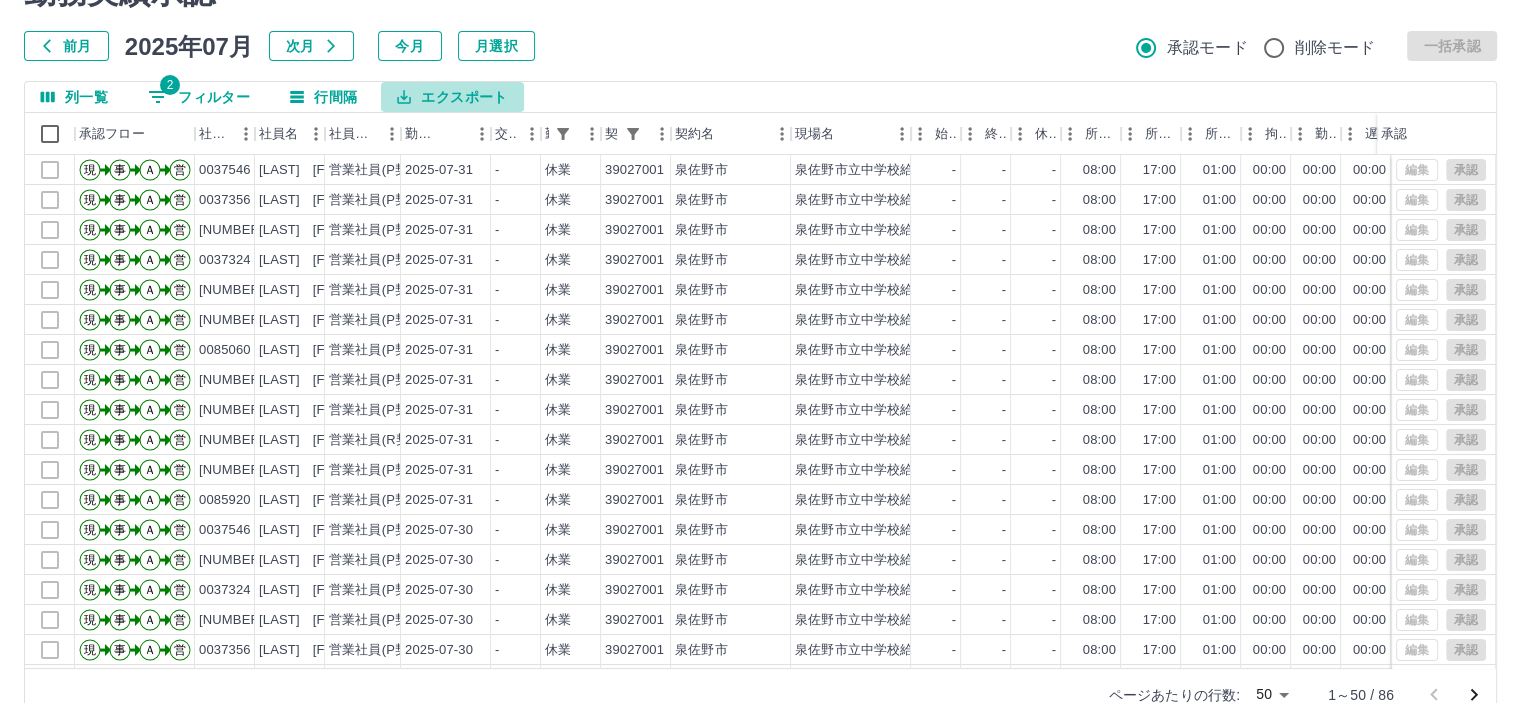 click on "エクスポート" at bounding box center [452, 97] 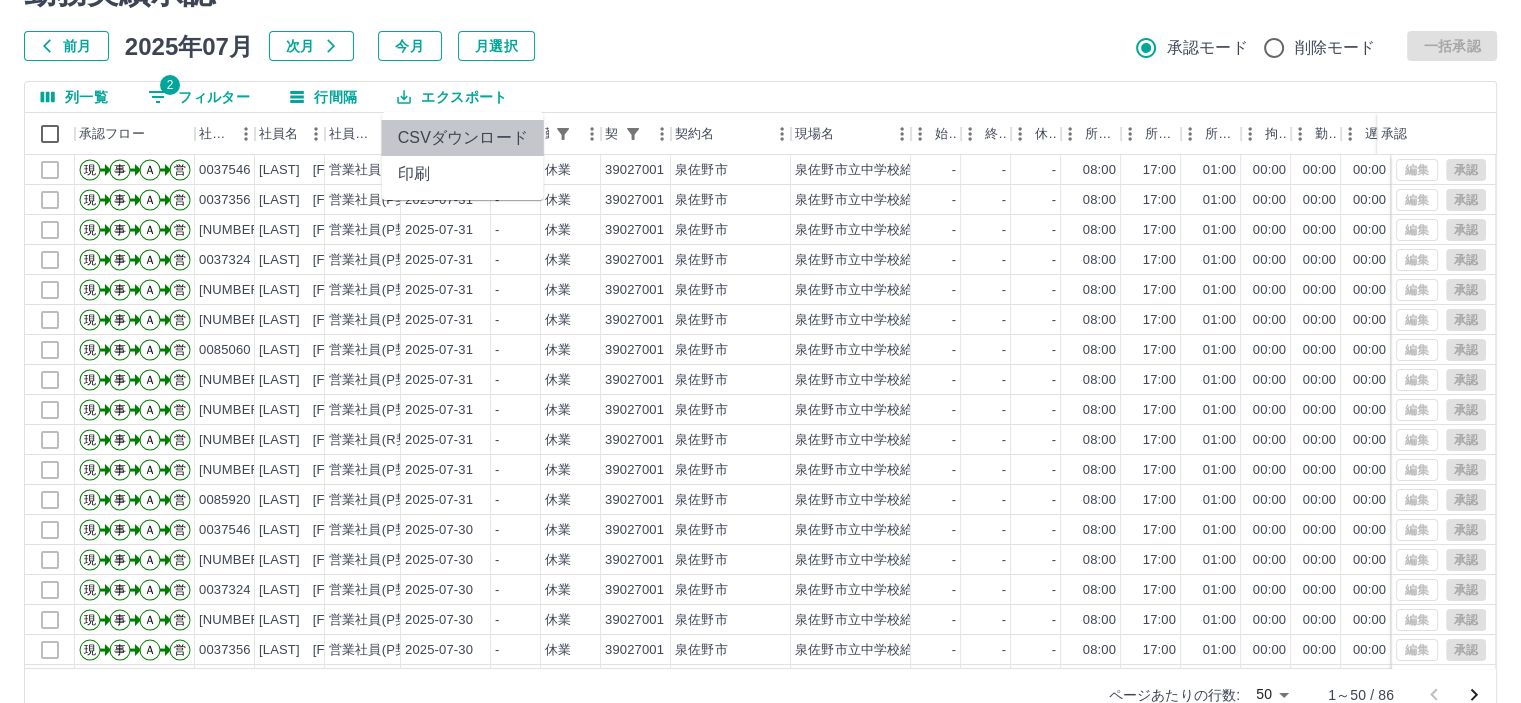 click on "CSVダウンロード" at bounding box center [463, 138] 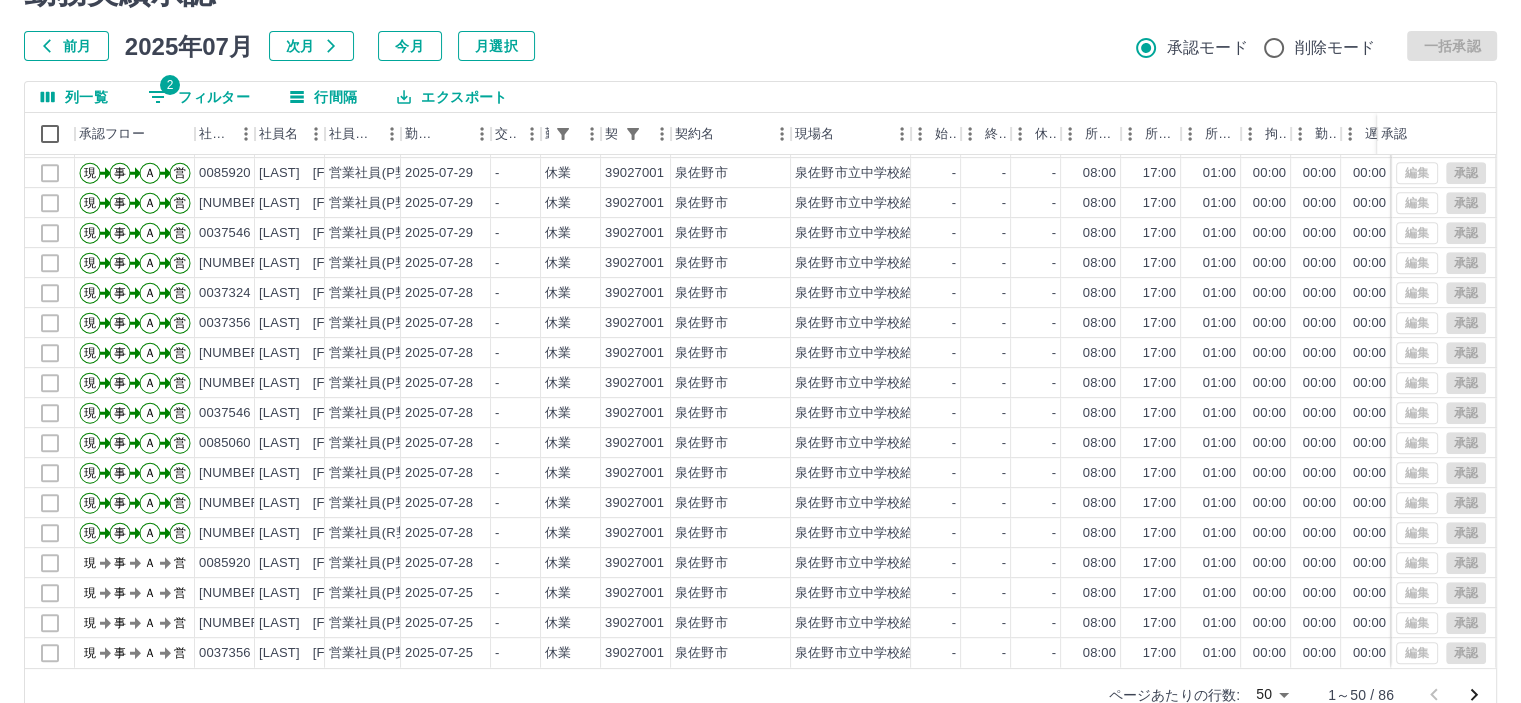 scroll, scrollTop: 1001, scrollLeft: 0, axis: vertical 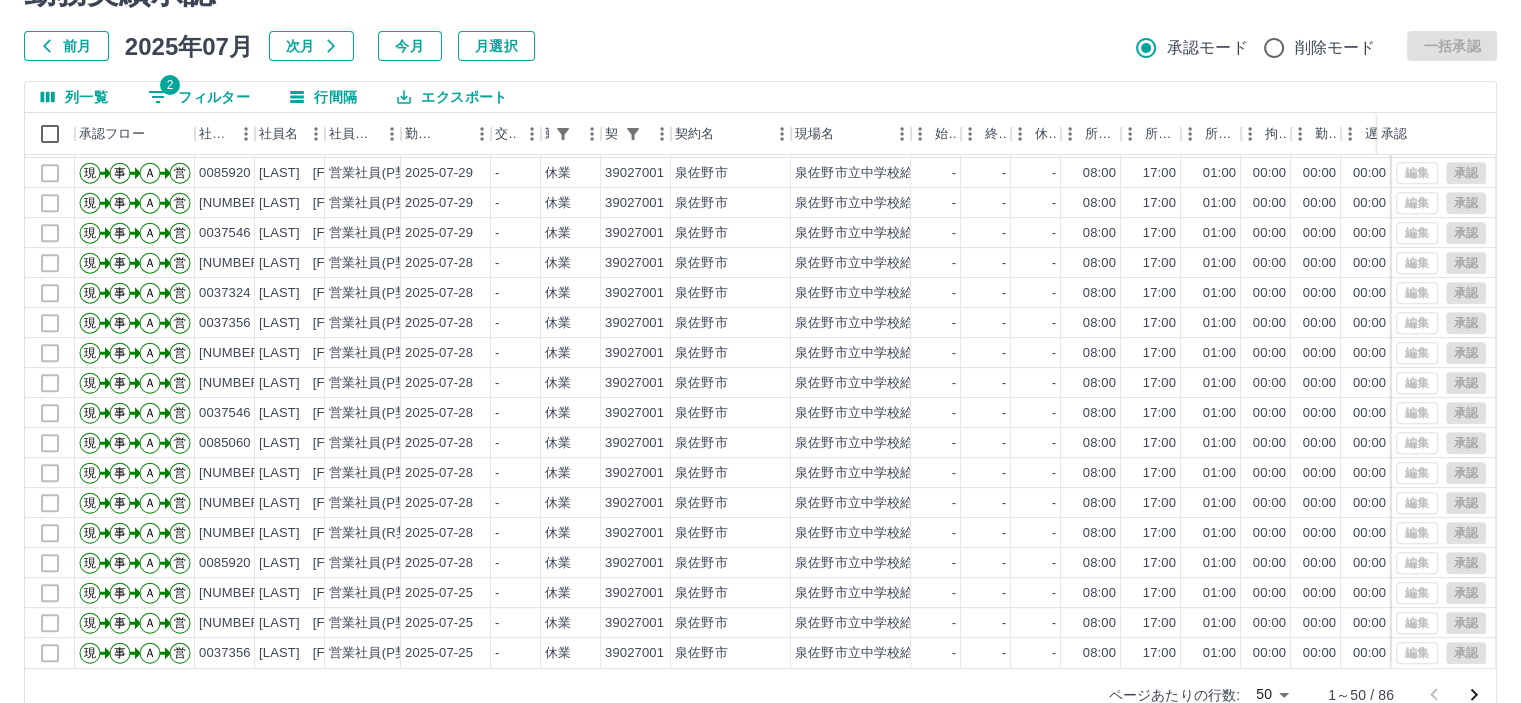 type 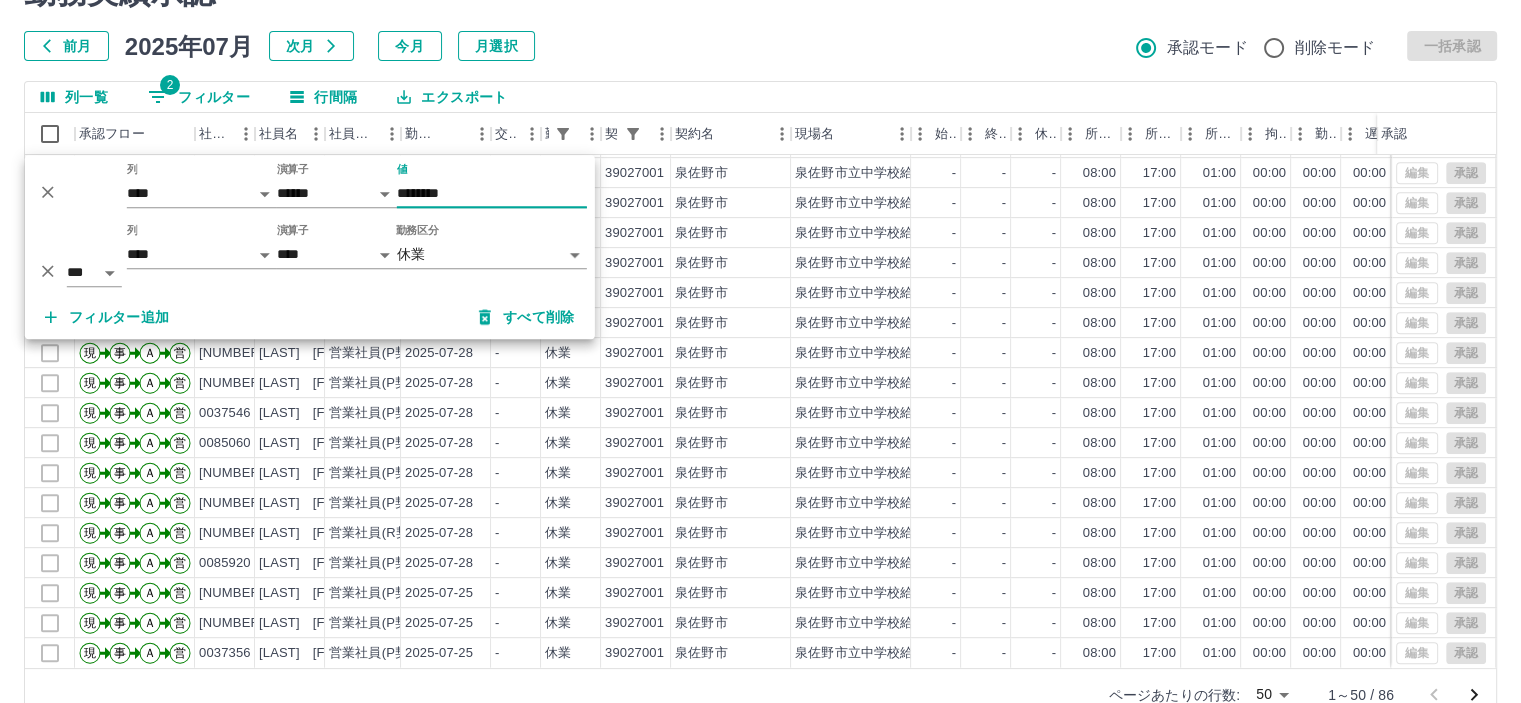 drag, startPoint x: 406, startPoint y: 194, endPoint x: 432, endPoint y: 195, distance: 26.019224 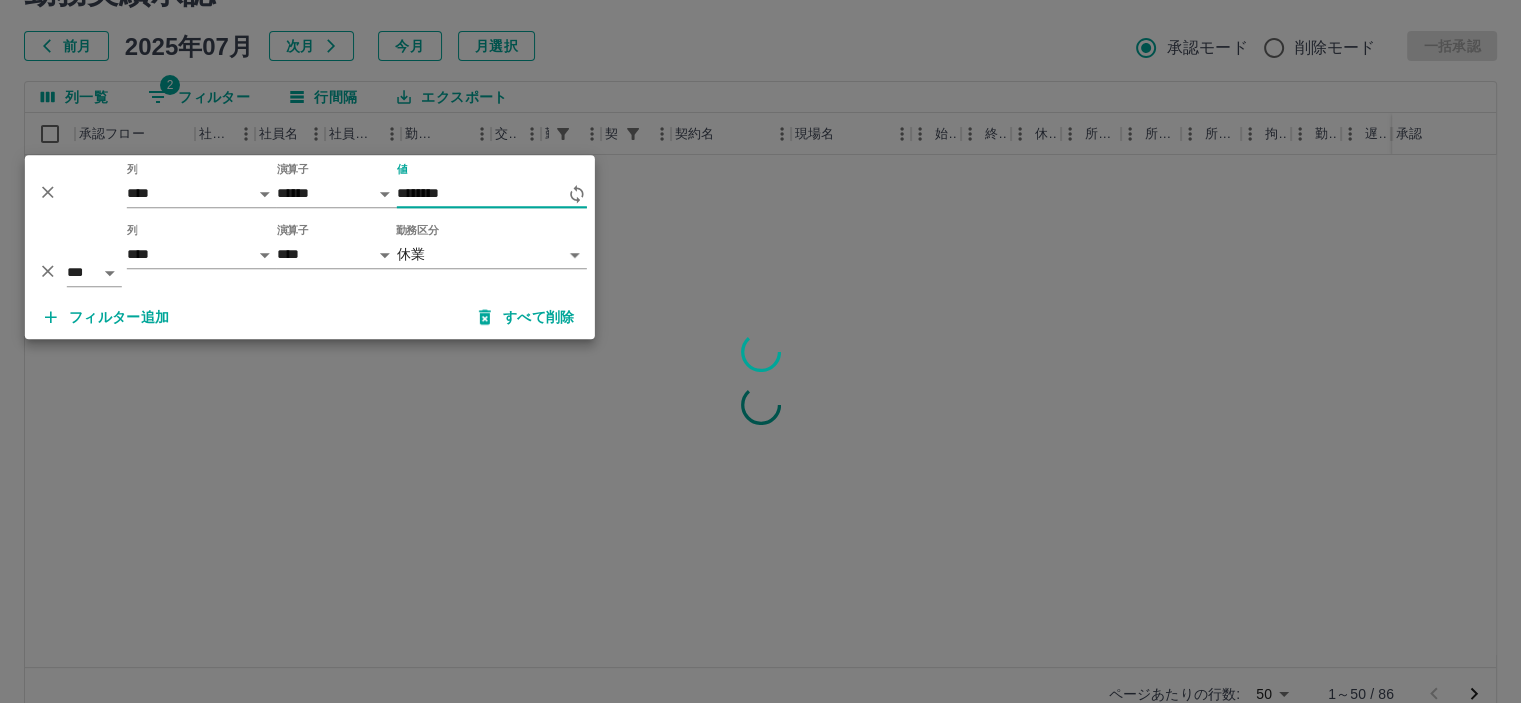 scroll, scrollTop: 0, scrollLeft: 0, axis: both 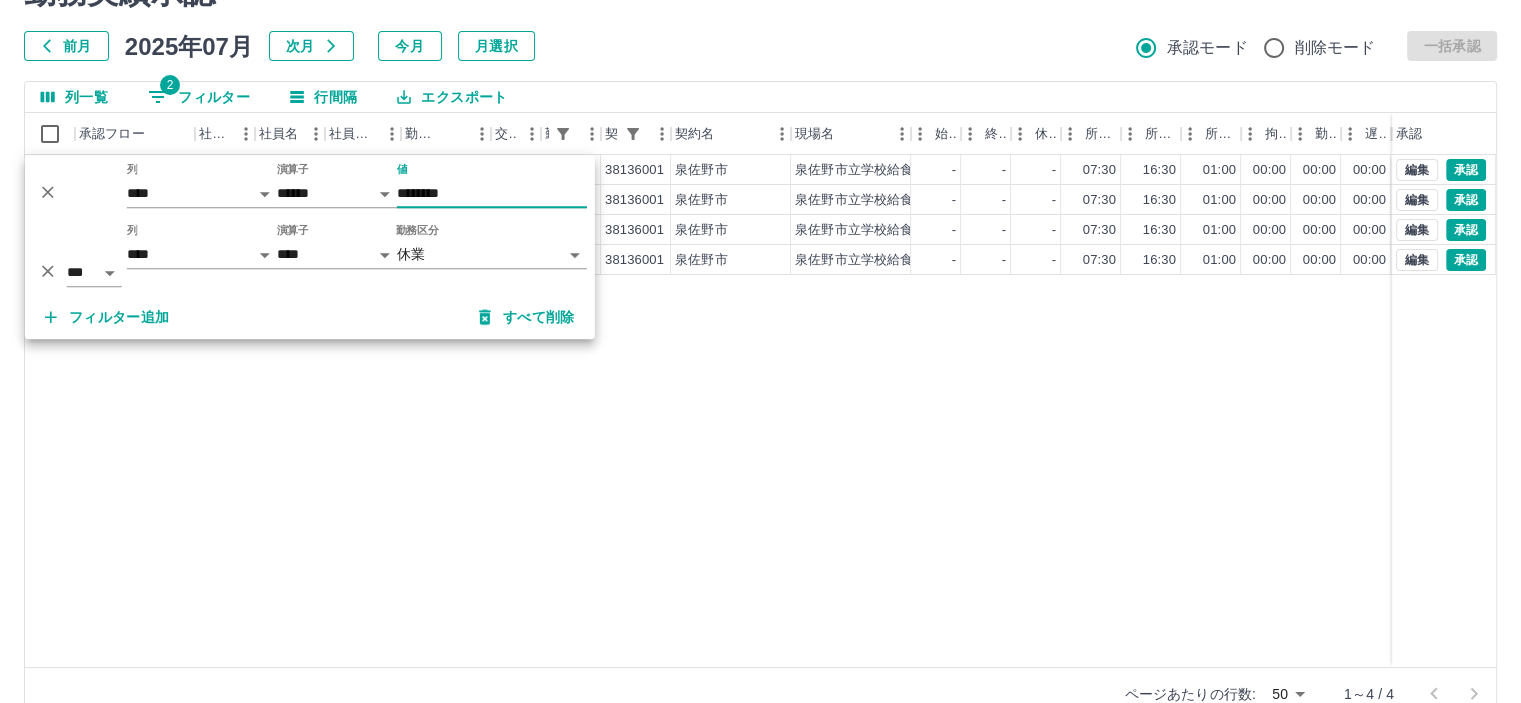 type on "********" 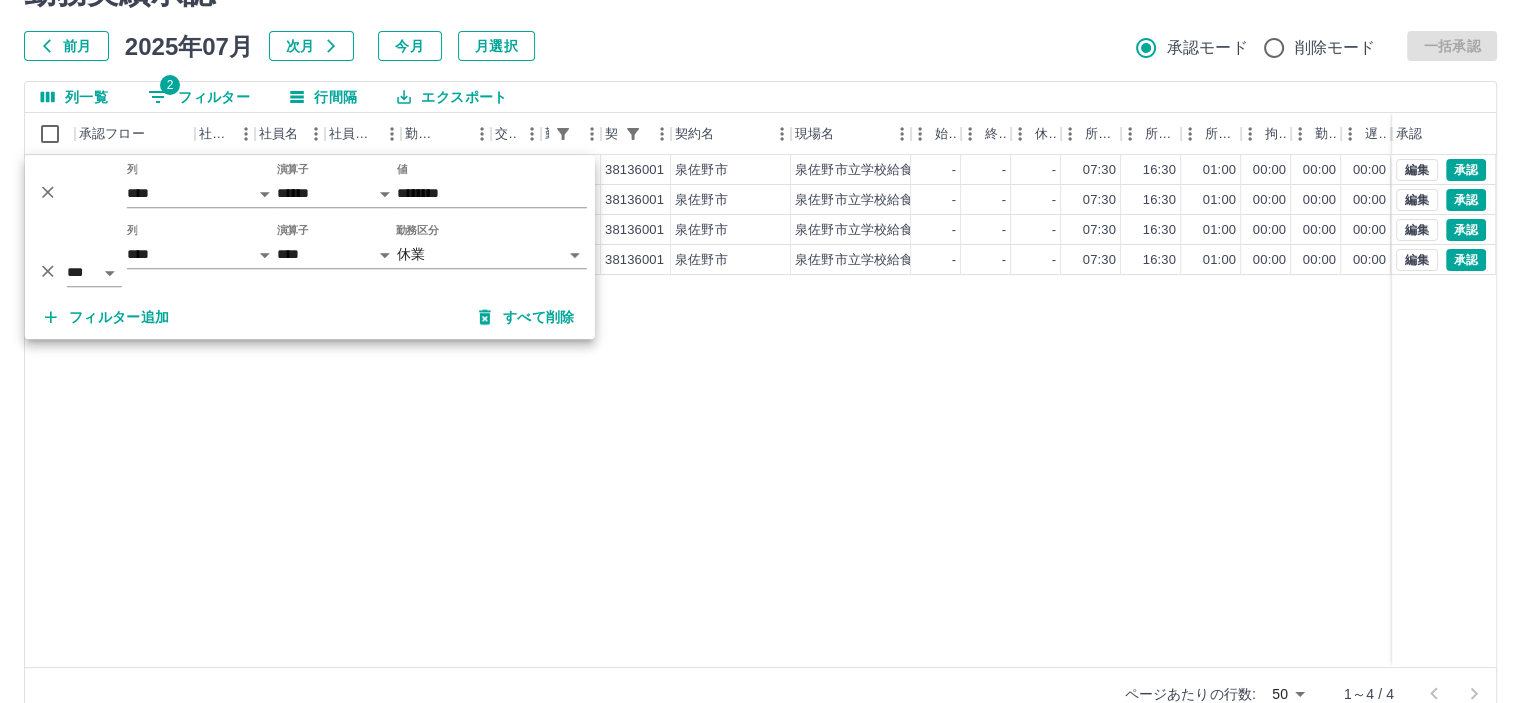 click on "勤務実績承認 前月 2025年07月 次月 今月 月選択 承認モード 削除モード 一括承認" at bounding box center (760, 17) 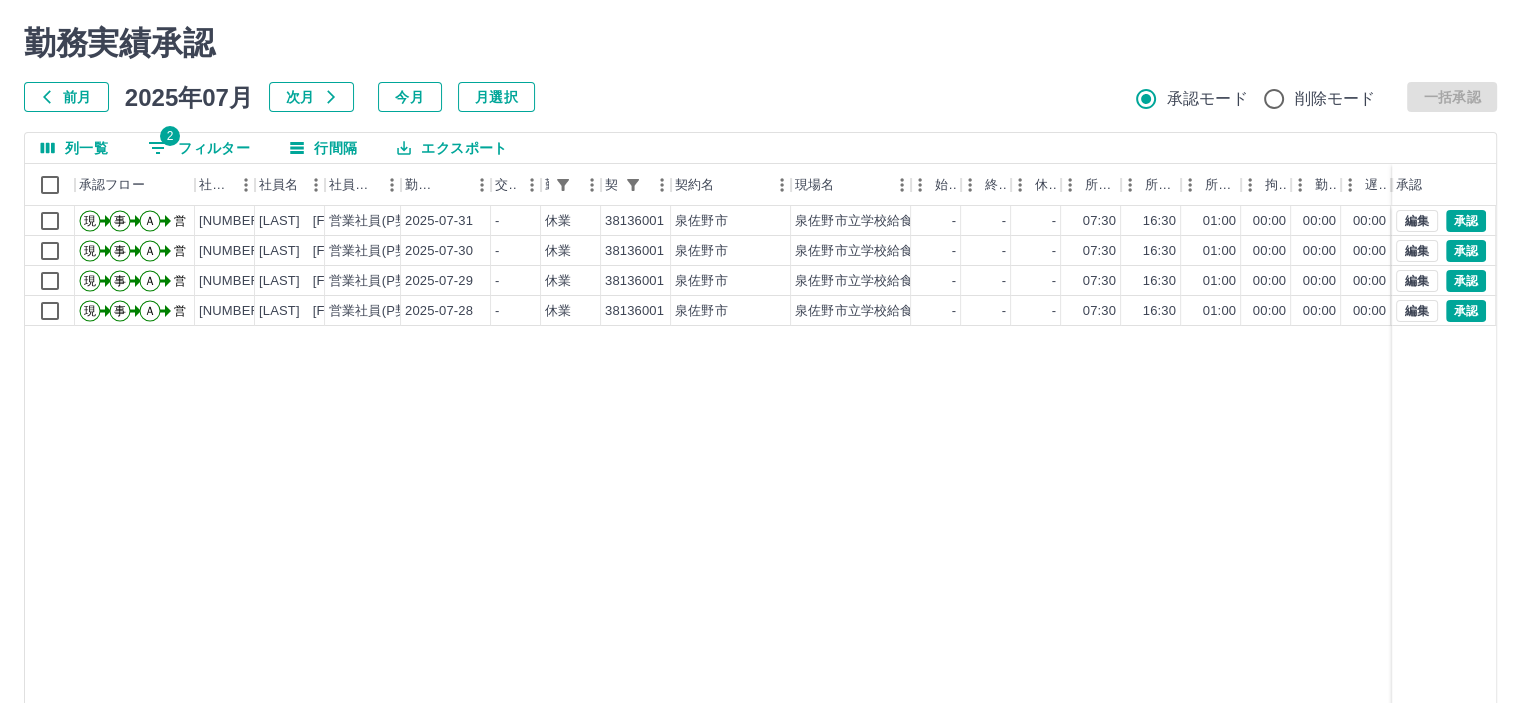 scroll, scrollTop: 0, scrollLeft: 0, axis: both 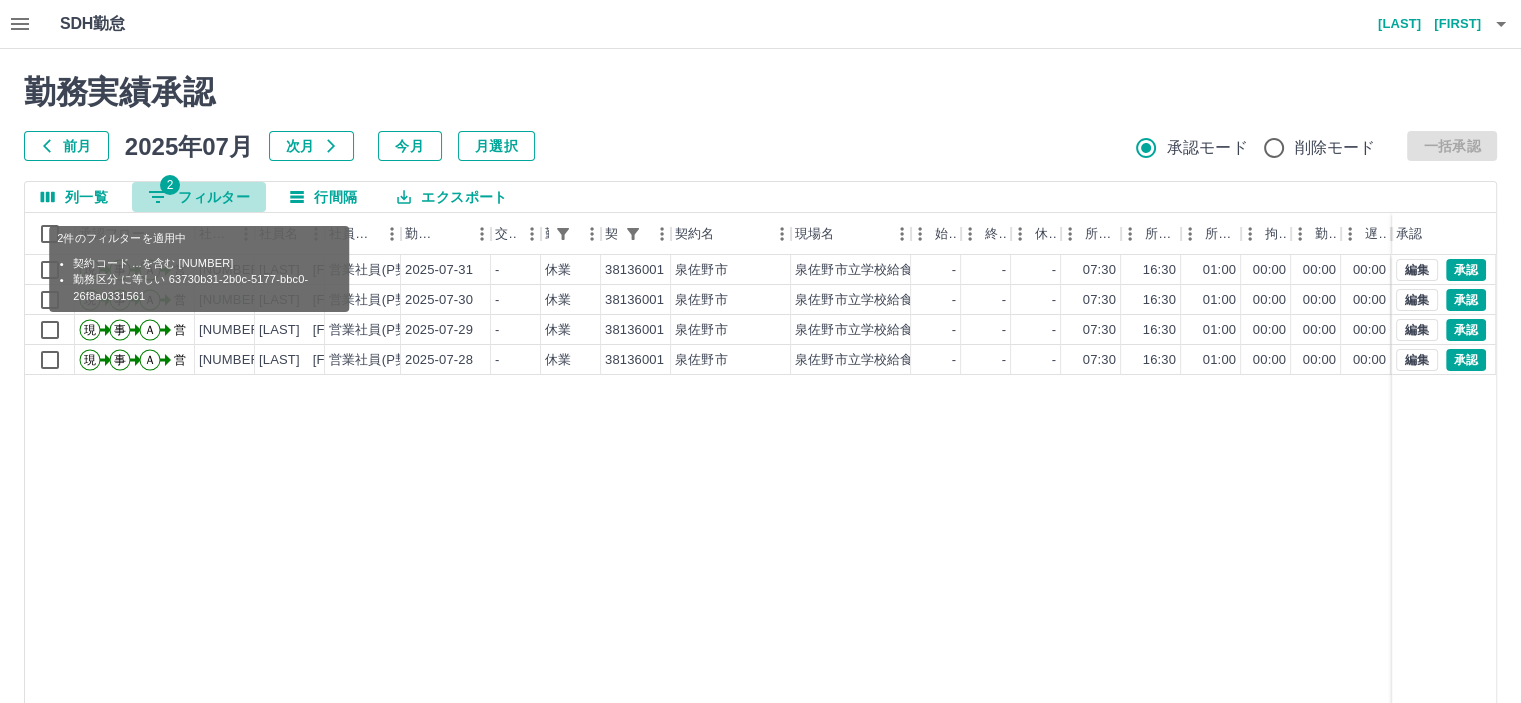click on "2 フィルター" at bounding box center (199, 197) 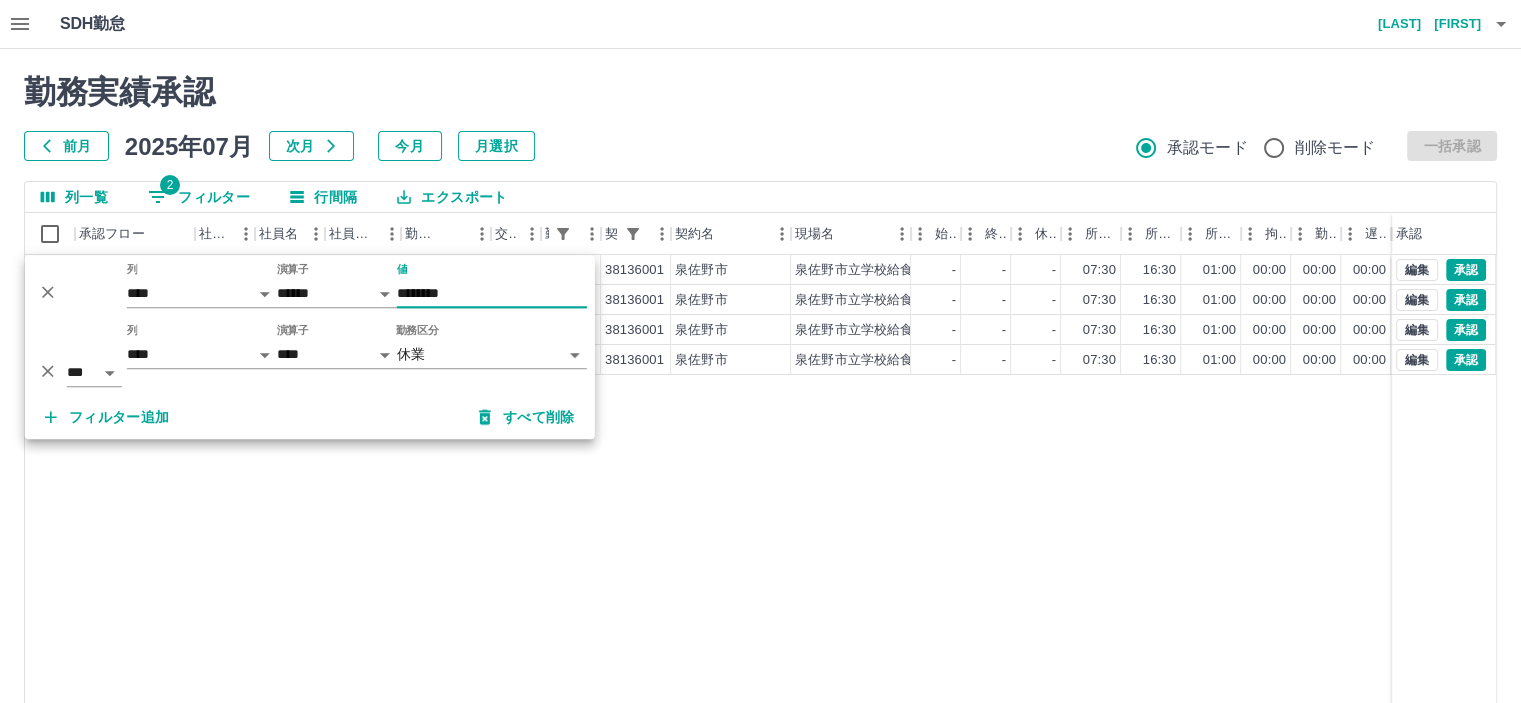 click on "********" at bounding box center (492, 293) 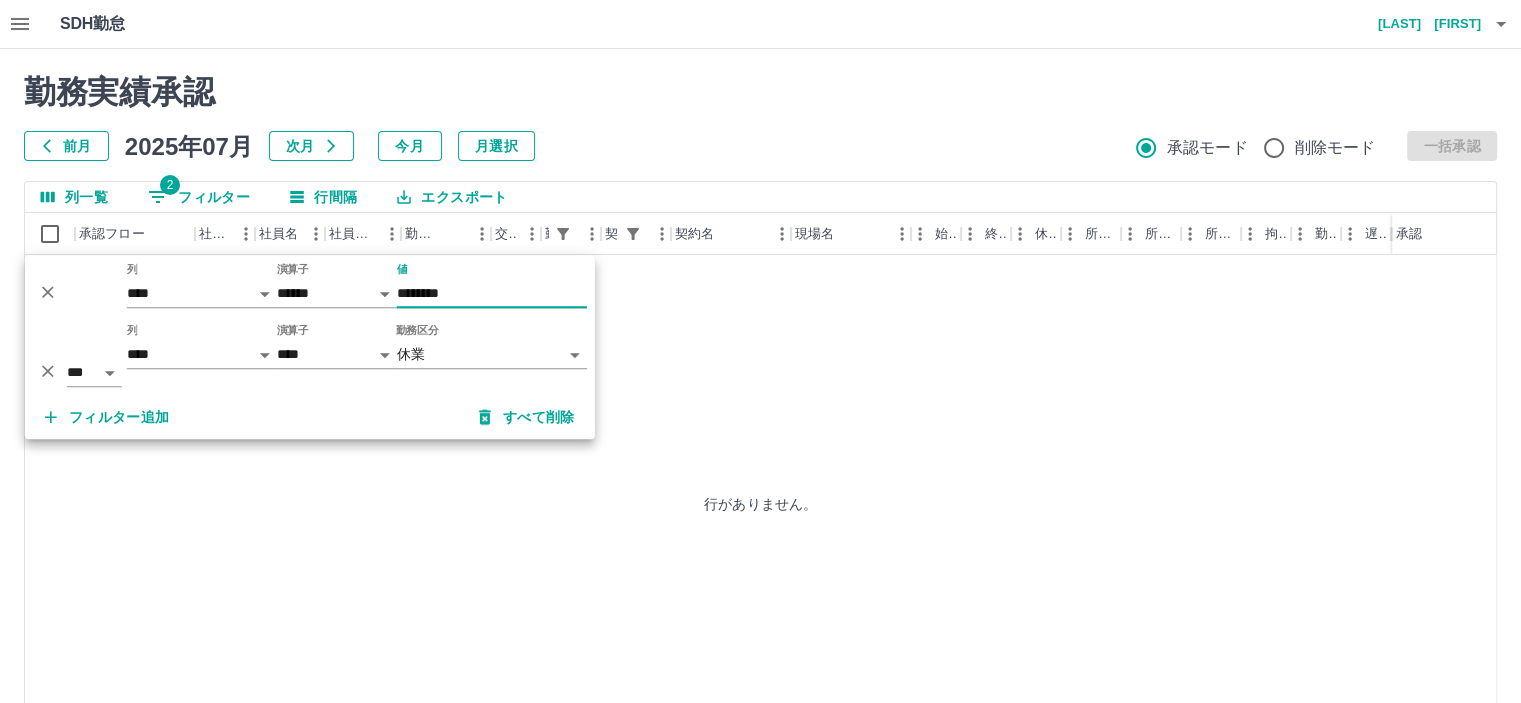 click on "********" at bounding box center [492, 293] 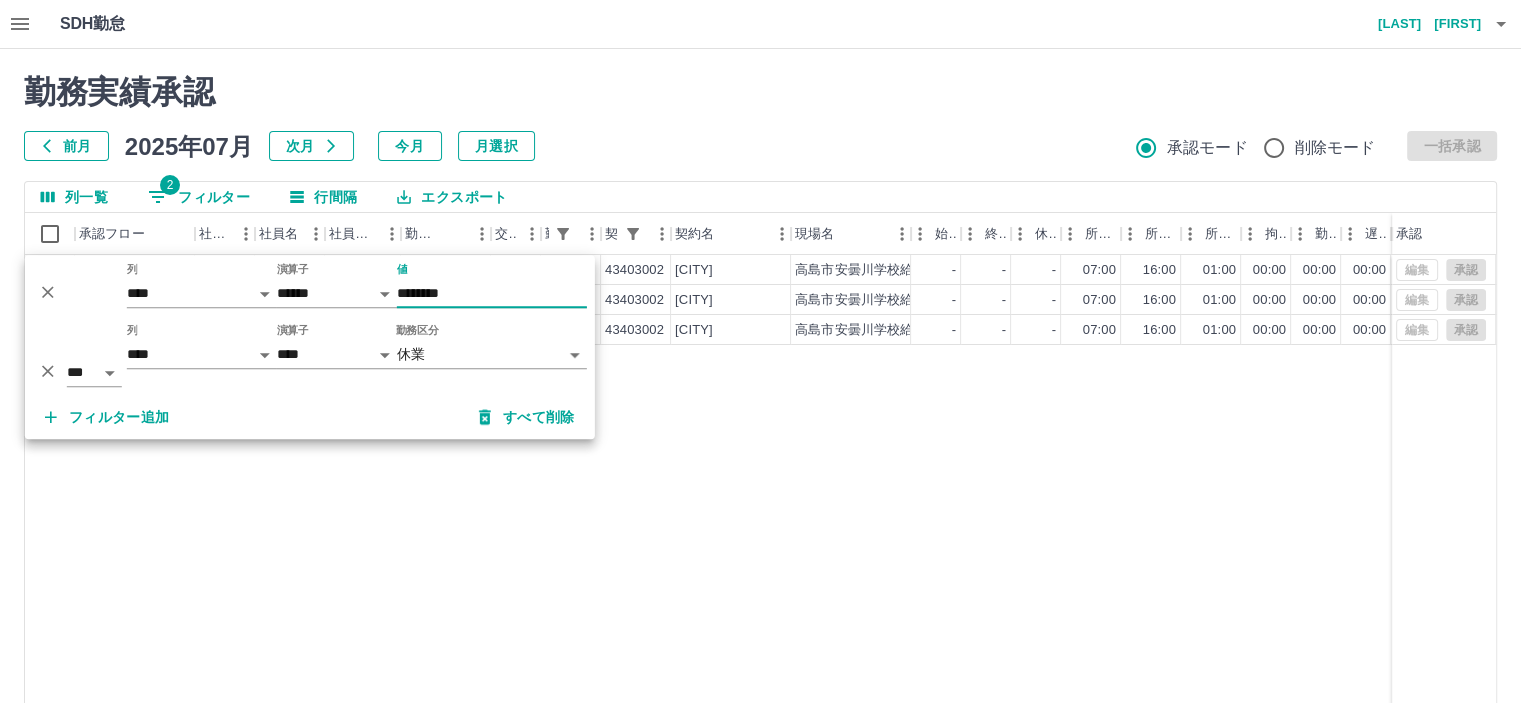 type on "********" 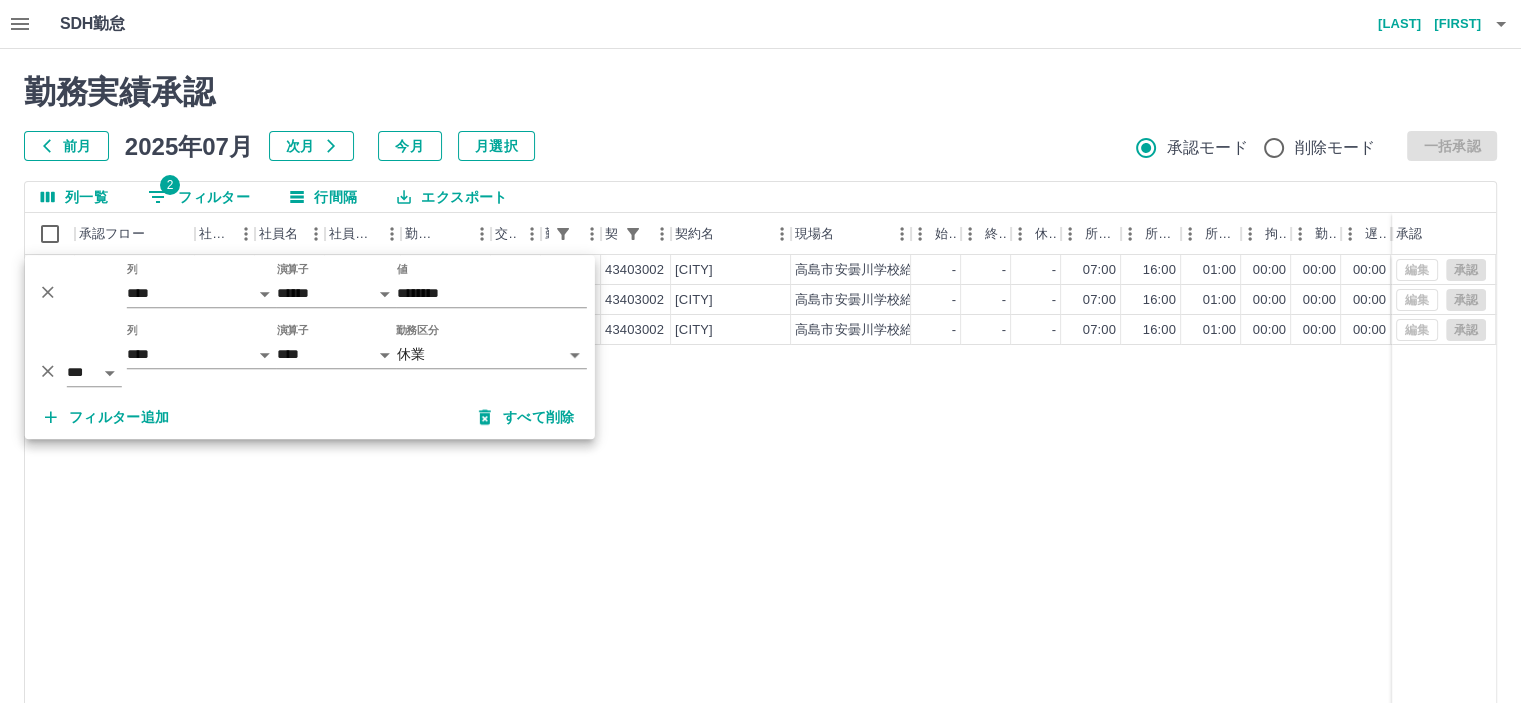 click on "現 事 Ａ 営 [NUMBER] [LAST]　[FIRST] 営業社員(P契約) 2025-07-31  -  休業 43403002 [CITY] [CITY]給食センター - - - 07:00 16:00 01:00 00:00 00:00 全承認済 現 事 Ａ 営 [NUMBER] [LAST]　[FIRST] 営業社員(P契約) 2025-07-30  -  休業 43403002 [CITY] [CITY]給食センター - - - 07:00 16:00 01:00 00:00 00:00 全承認済 現 事 Ａ 営 [NUMBER] [LAST]　[FIRST] 営業社員(P契約) 2025-07-28  -  休業 43403002 [CITY] [CITY]給食センター - - - 07:00 16:00 01:00 00:00 00:00 全承認済 編集 承認 編集 承認 編集 承認" at bounding box center (898, 511) 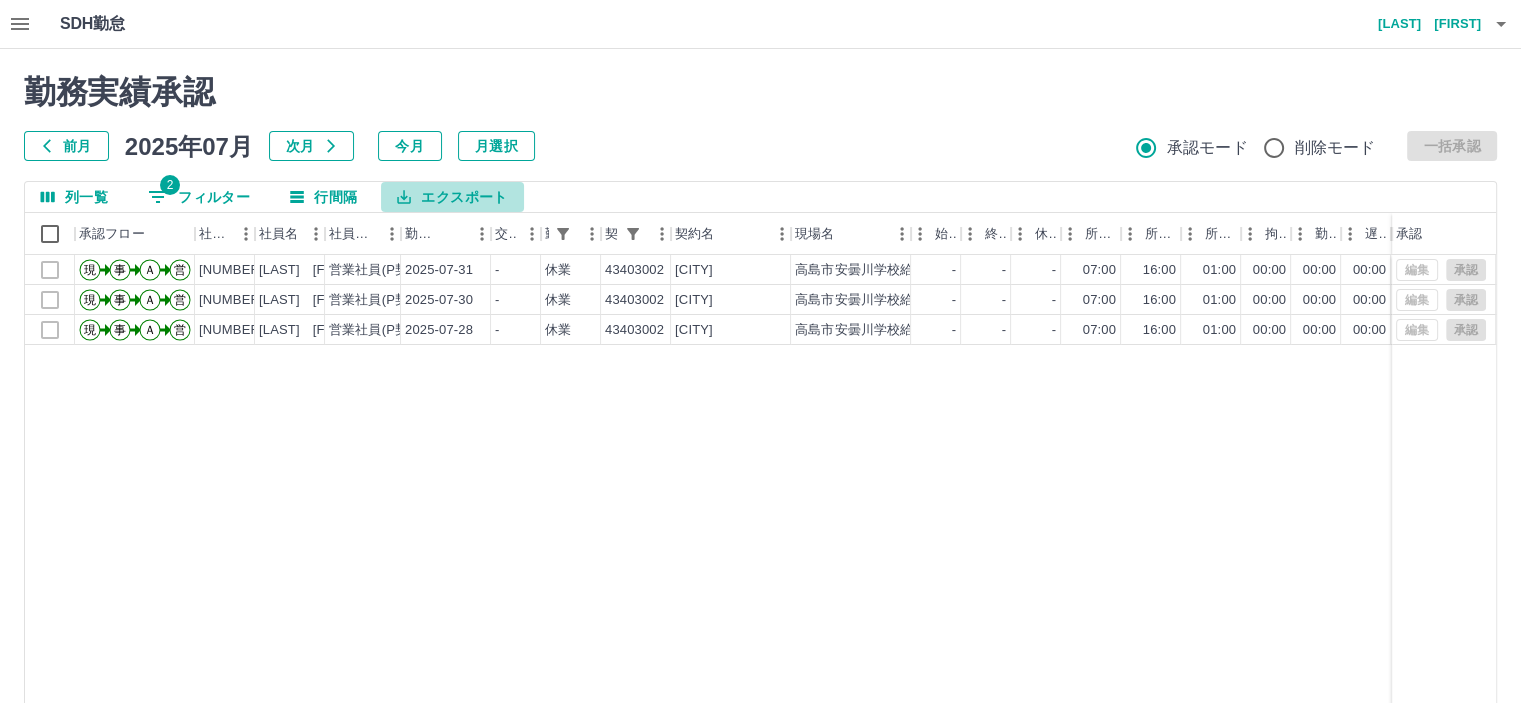 click on "エクスポート" at bounding box center [452, 197] 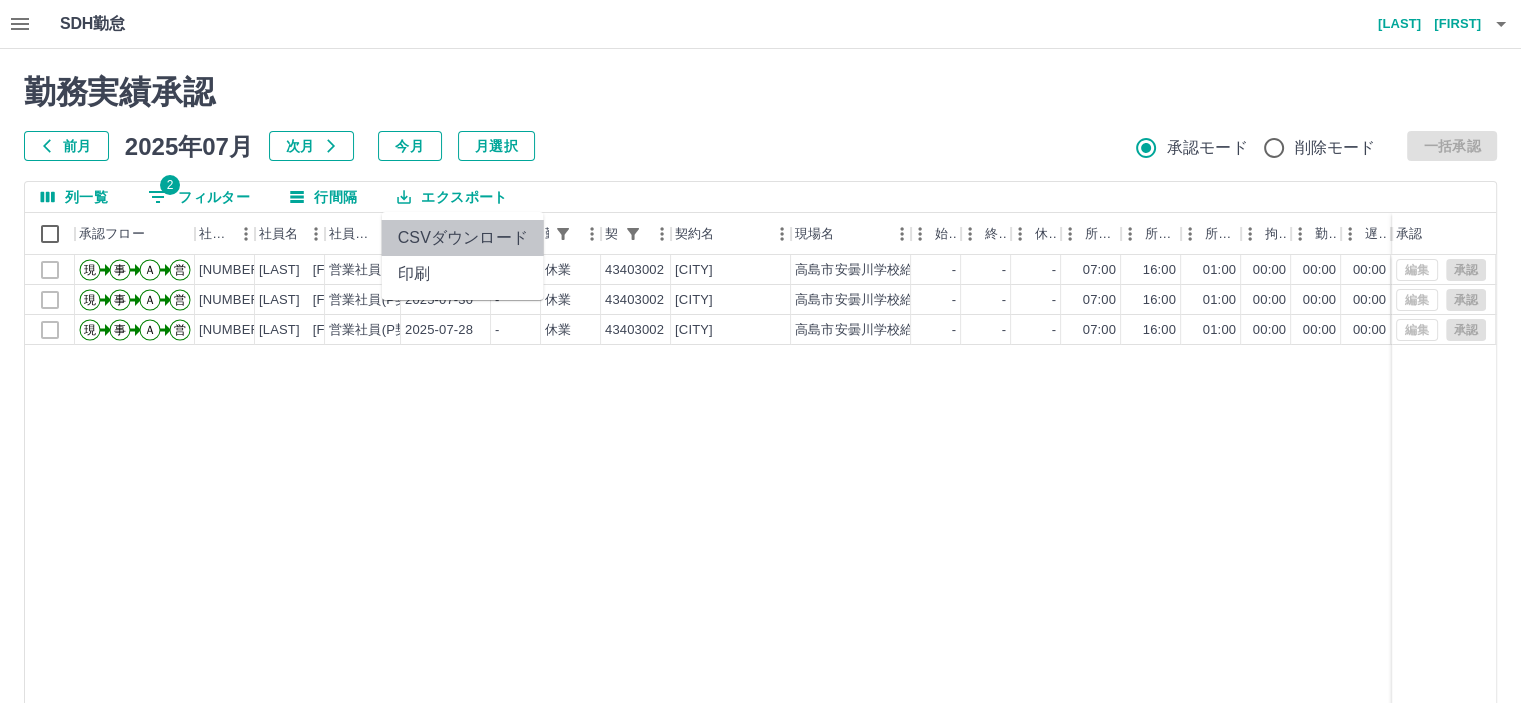 click on "CSVダウンロード" at bounding box center [463, 238] 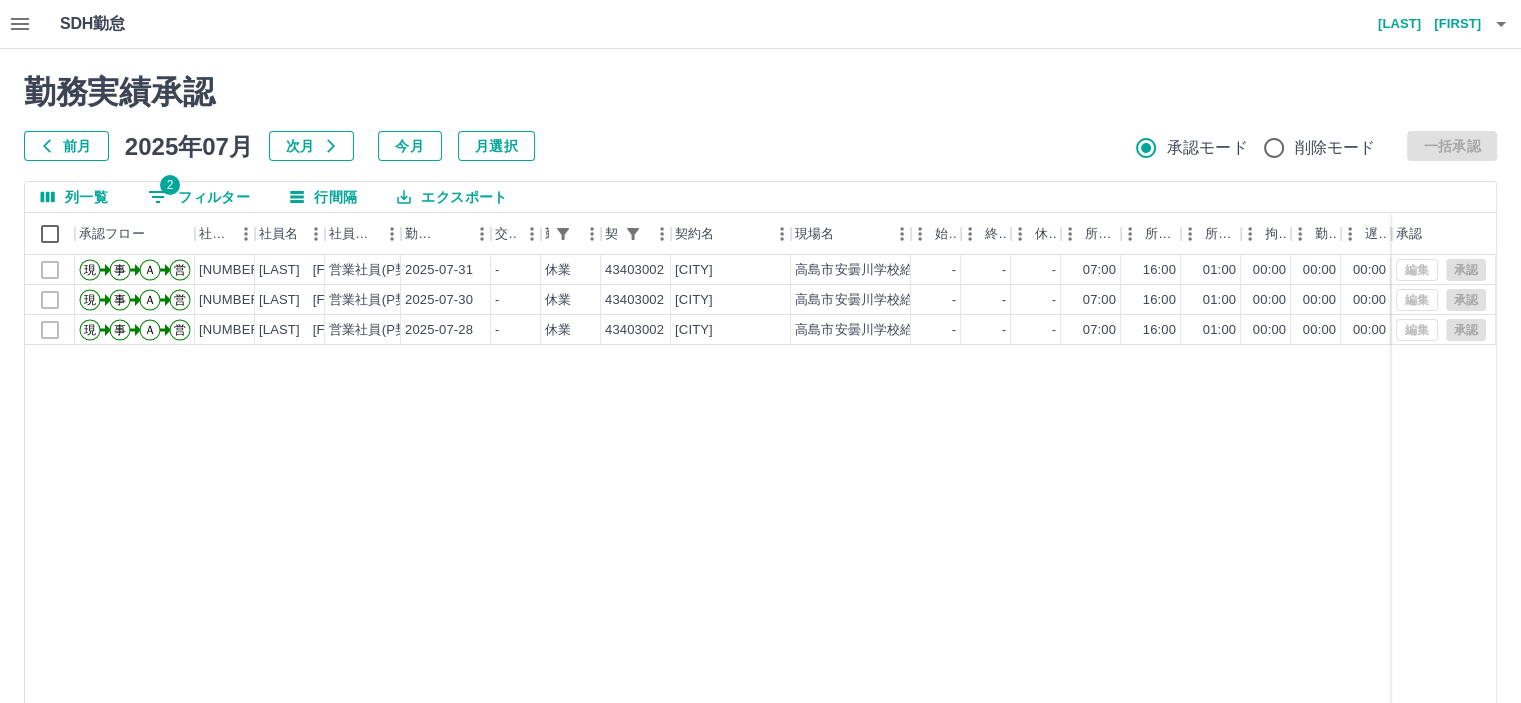 click on "2 フィルター" at bounding box center [199, 197] 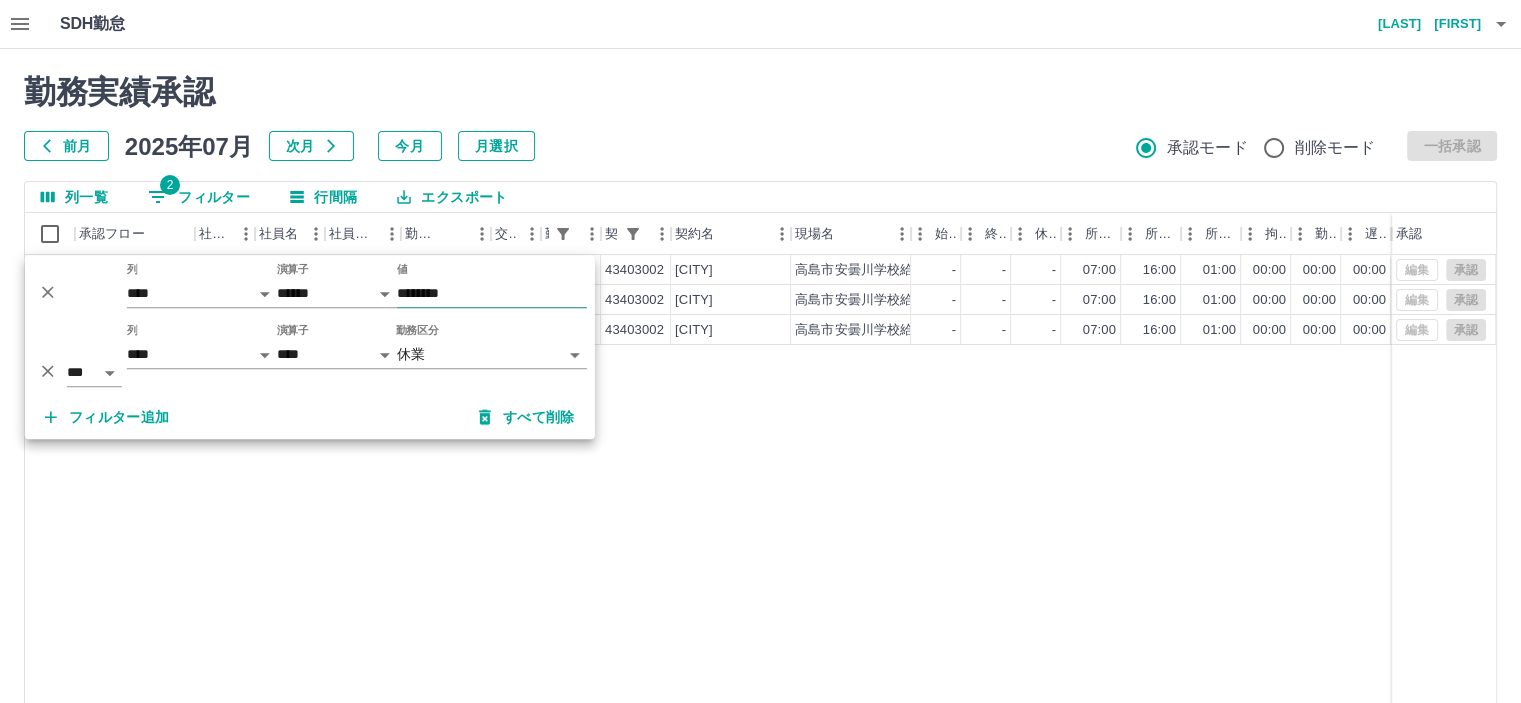 click on "********" at bounding box center [492, 293] 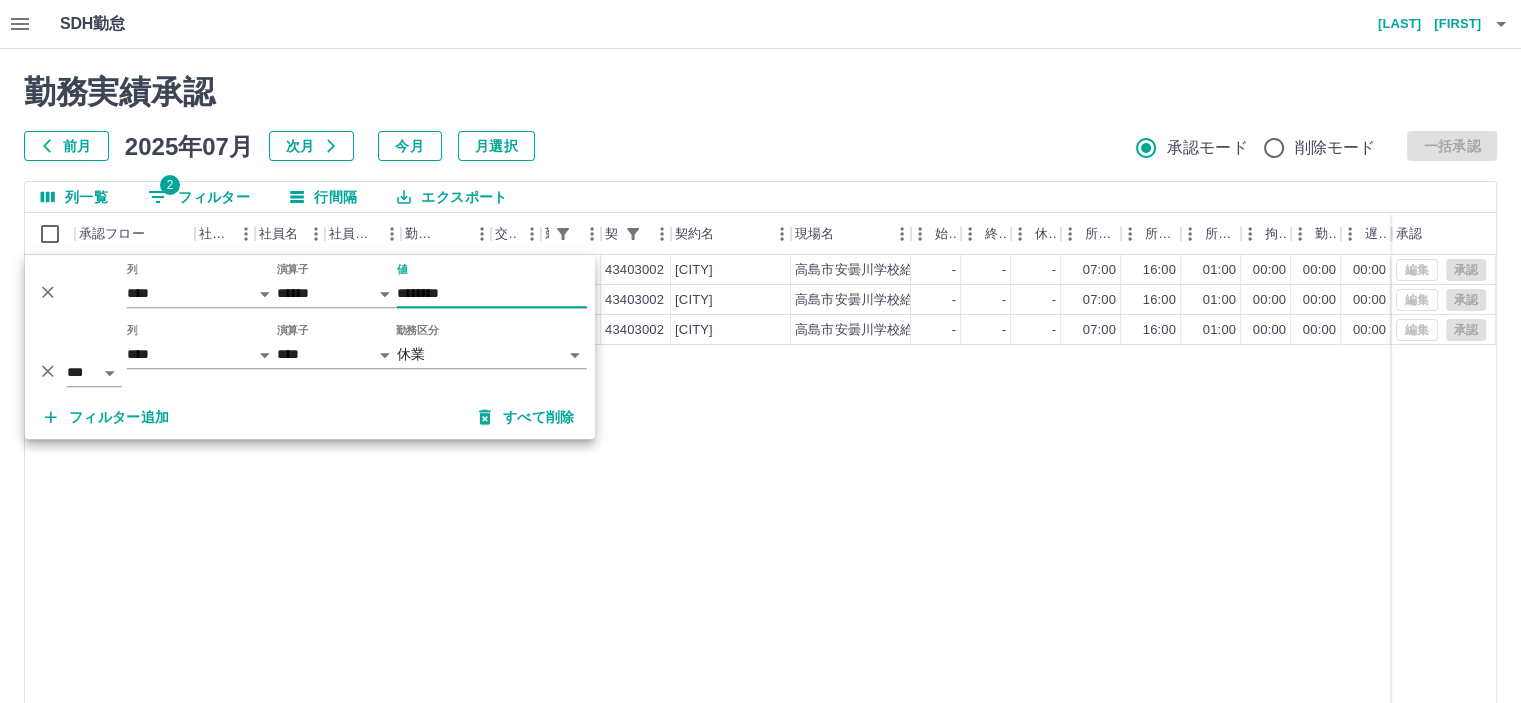 click on "********" at bounding box center (492, 293) 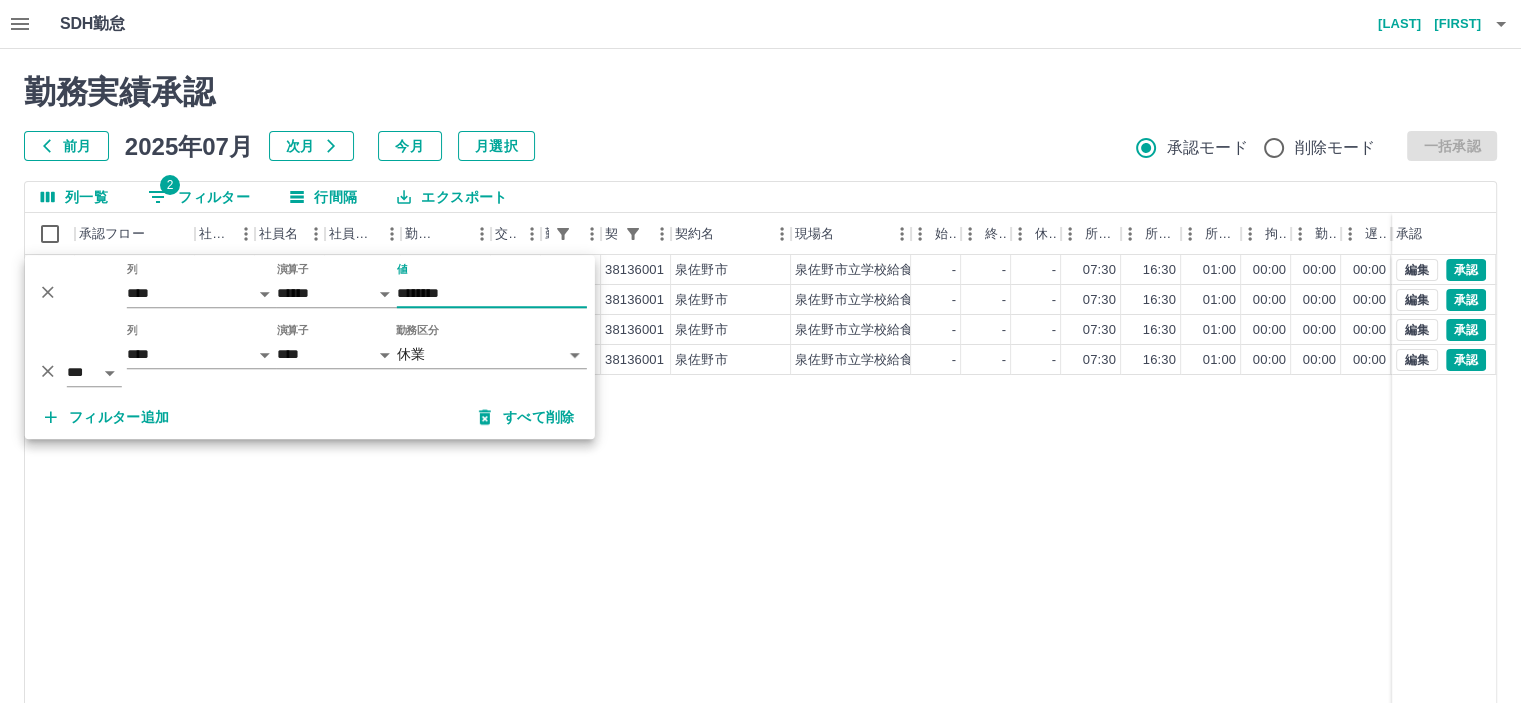 type on "********" 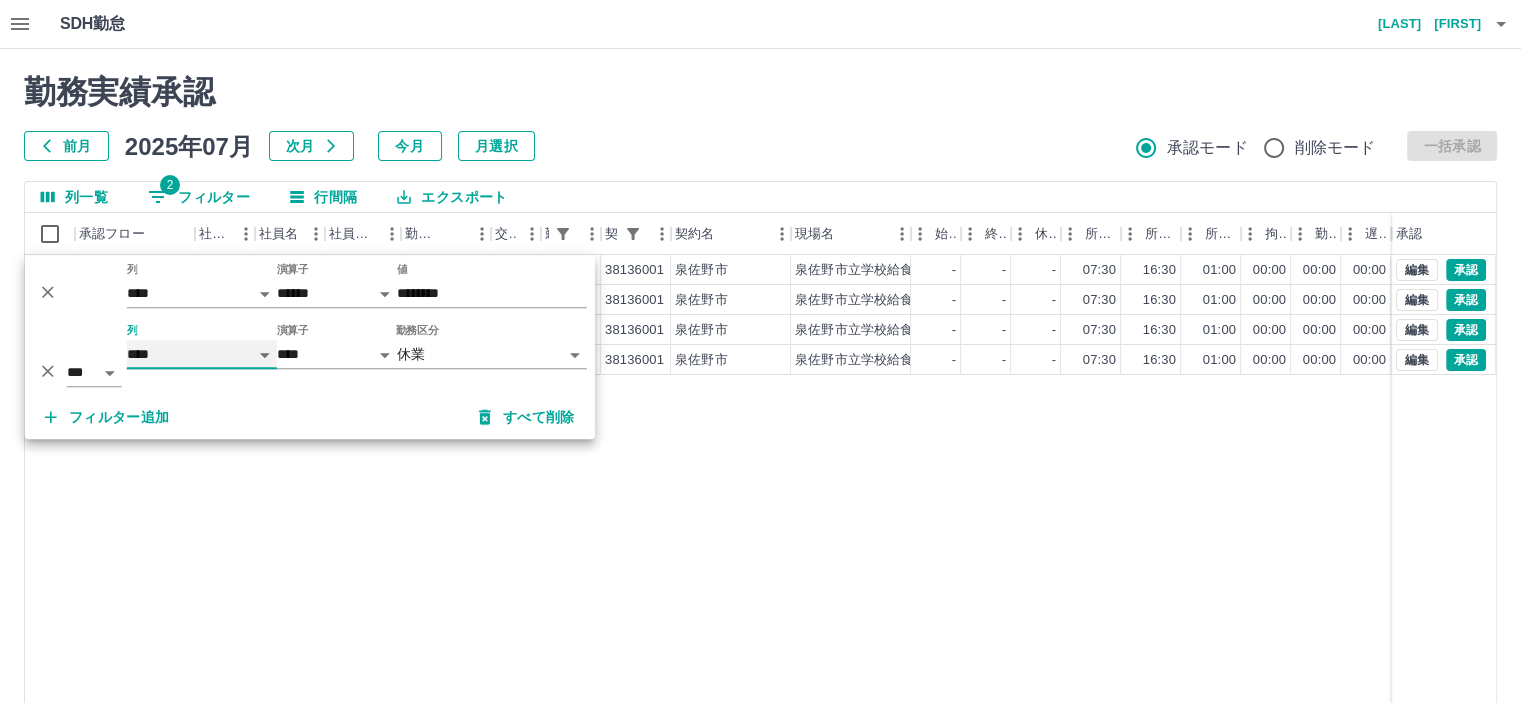 click on "**** *** **** *** *** **** ***** *** *** ** ** ** **** **** **** ** ** *** **** *****" at bounding box center (202, 354) 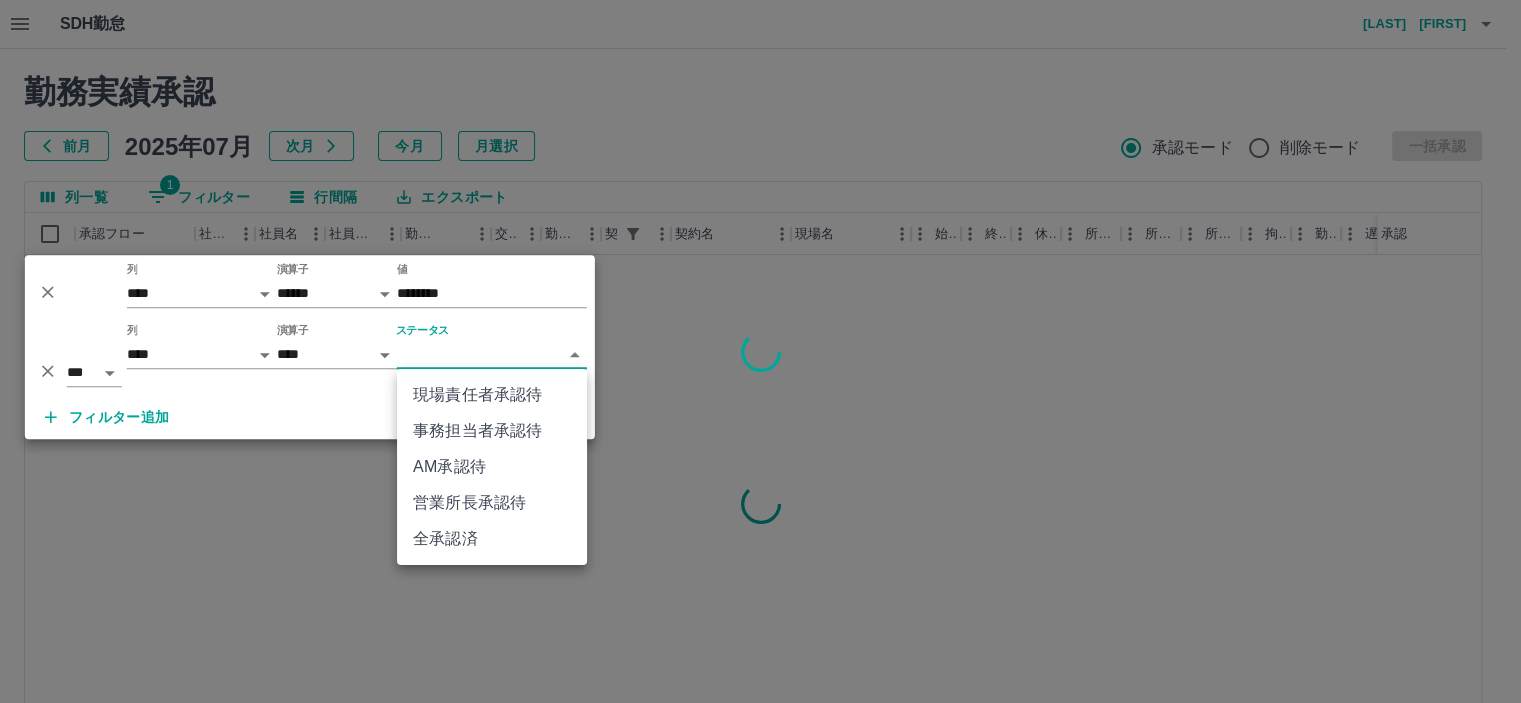 click on "SDH勤怠 [LAST]　[FIRST] 勤務実績承認 前月 2025年07月 次月 今月 月選択 承認モード 削除モード 一括承認 列一覧 1 フィルター 行間隔 エクスポート 承認フロー 社員番号 社員名 社員区分 勤務日 交通費 勤務区分 契約コード 契約名 現場名 始業 終業 休憩 所定開始 所定終業 所定休憩 拘束 勤務 遅刻等 コメント ステータス 承認 ページあたりの行数: 50 *** 1～4 / 4 SDH勤怠 *** ** 列 **** *** **** *** *** **** ***** *** *** ** ** ** **** **** **** ** ** *** **** ***** 演算子 ****** ******* 値 ******** *** ** 列 **** *** **** *** *** **** ***** *** *** ** ** ** **** **** **** ** ** *** **** ***** 演算子 **** ****** ステータス ​ ********* フィルター追加 すべて削除 現場責任者承認待 事務担当者承認待 AM承認待 営業所長承認待 全承認済" at bounding box center (760, 422) 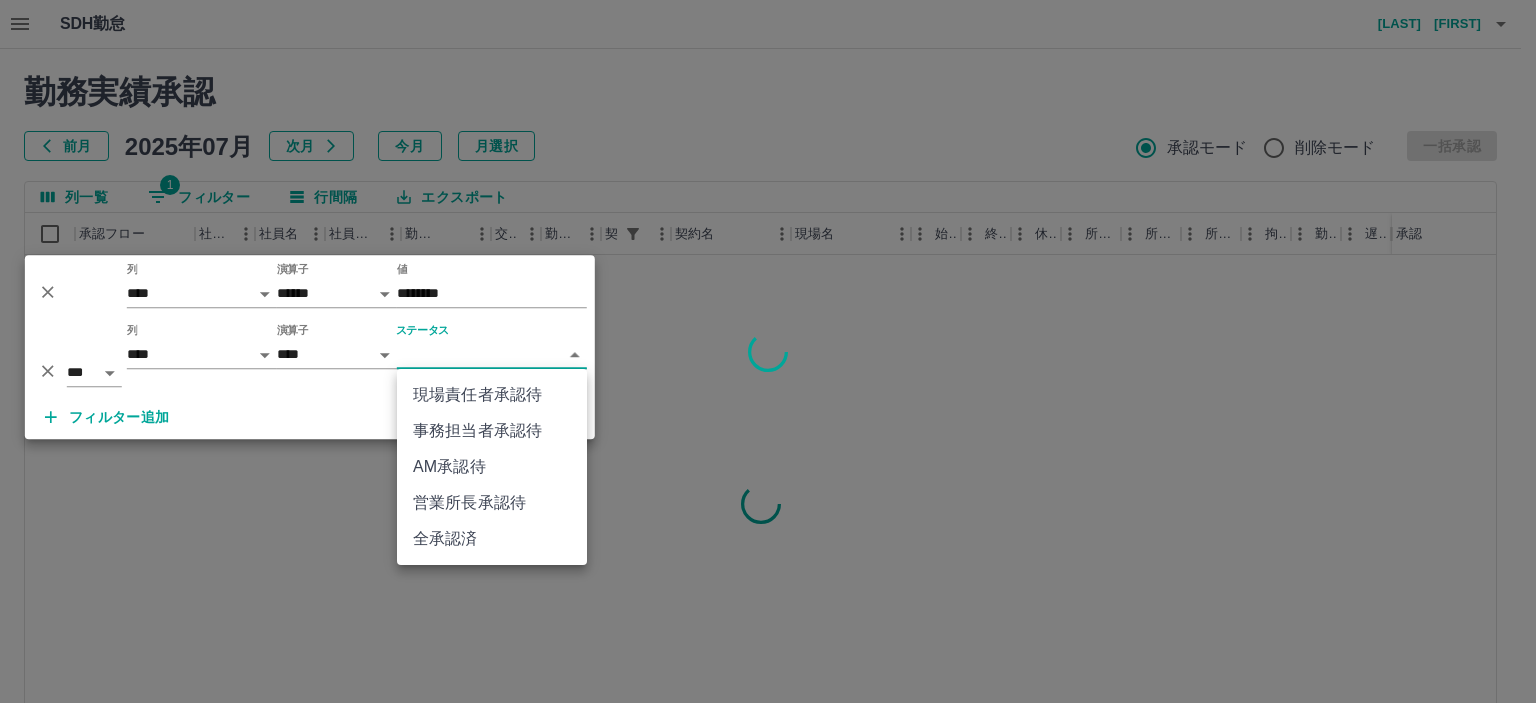 click on "営業所長承認待" at bounding box center (492, 503) 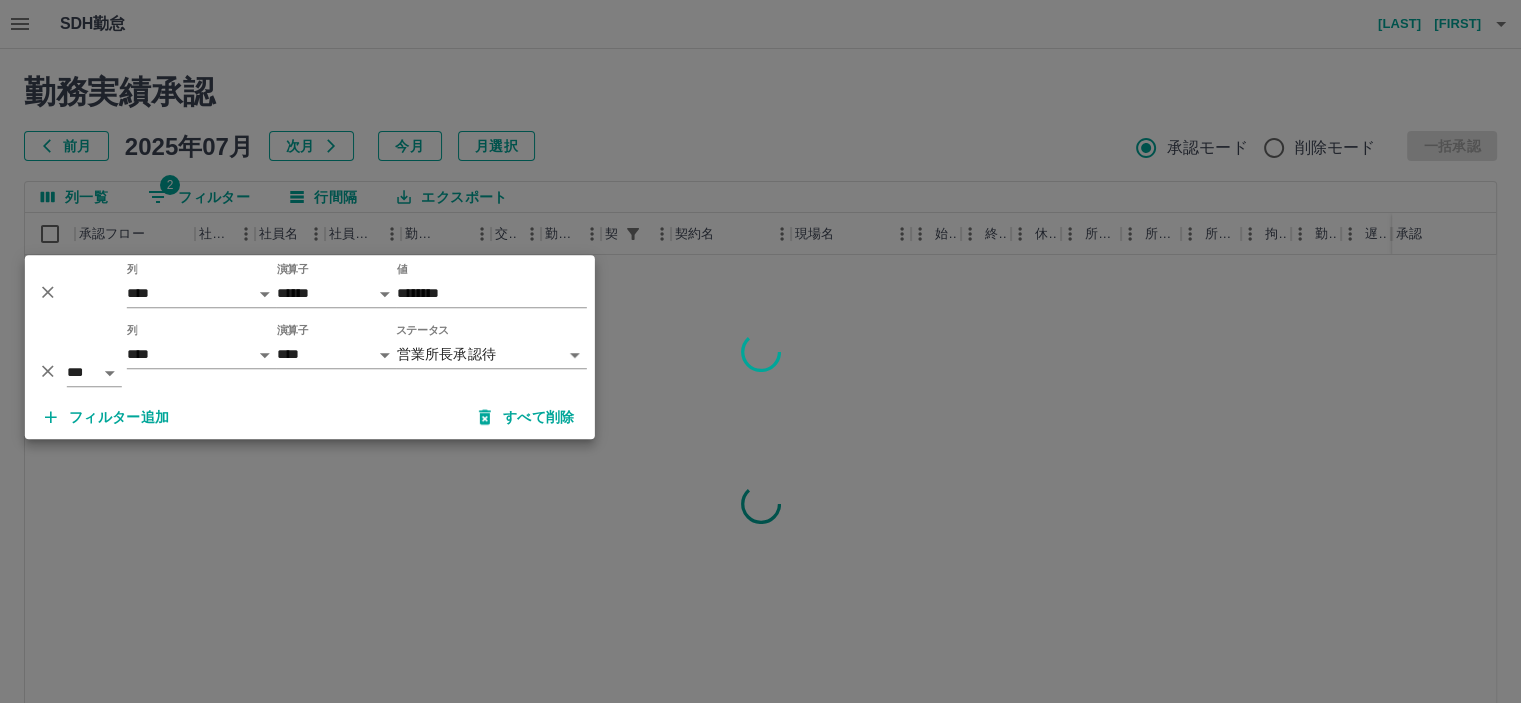 click at bounding box center [760, 351] 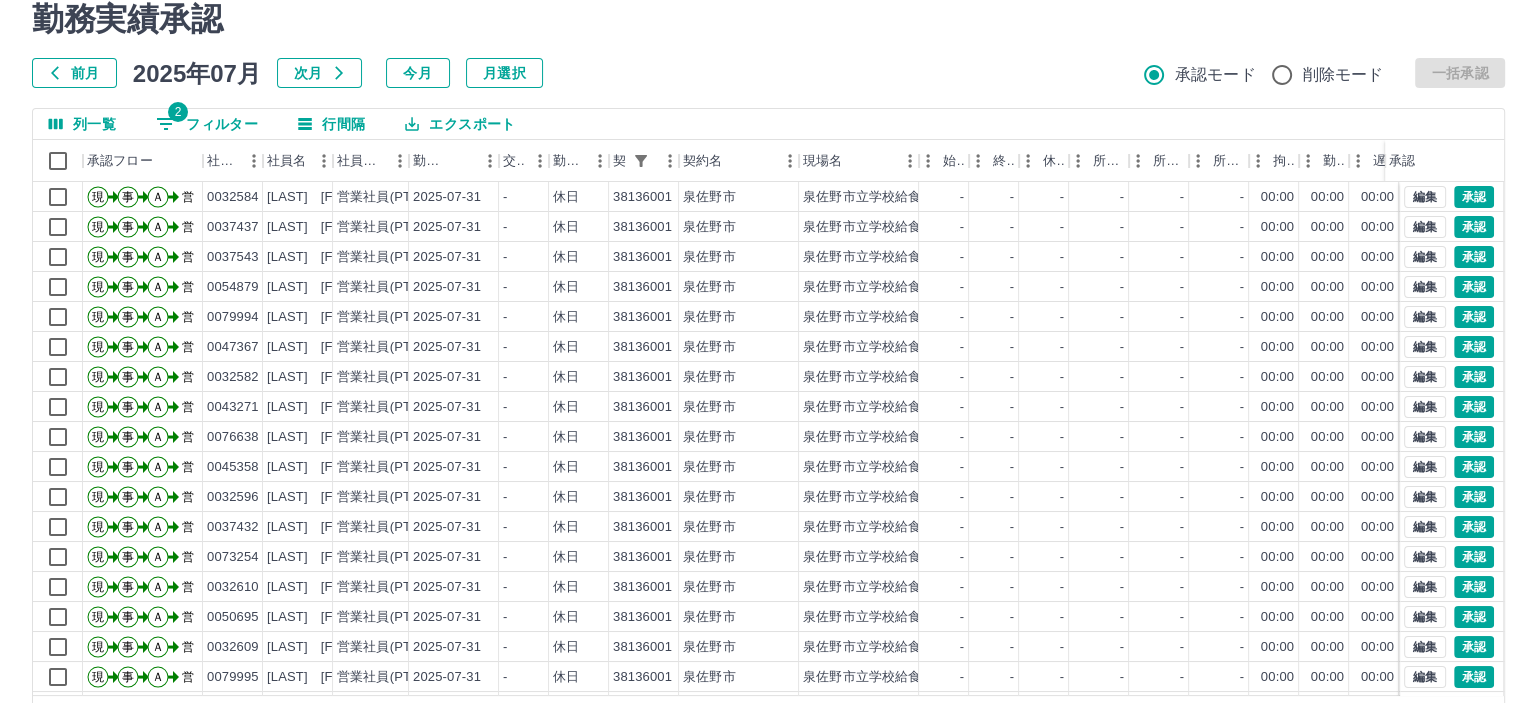 scroll, scrollTop: 142, scrollLeft: 0, axis: vertical 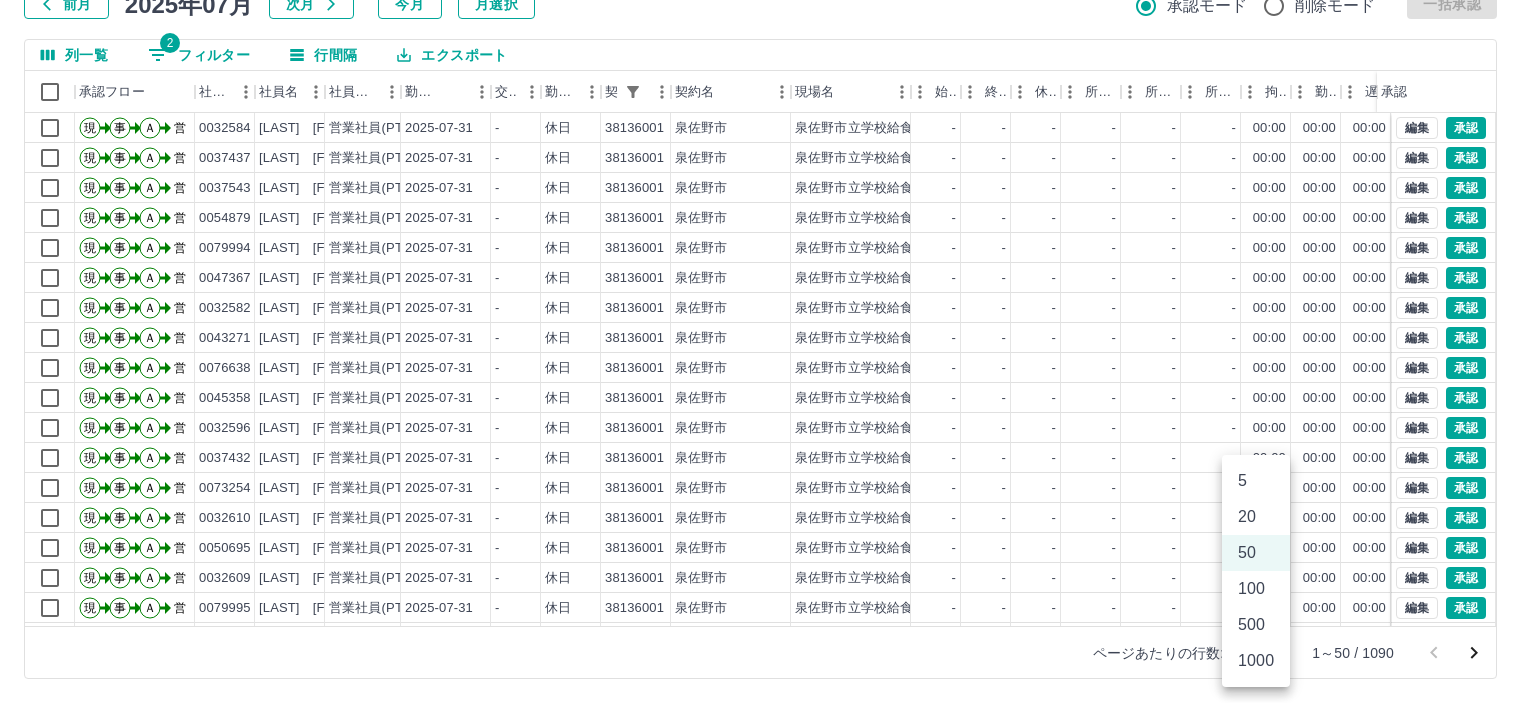 click on "SDH勤怠 [LAST]　[FIRST] 勤務実績承認 前月 2025年07月 次月 今月 月選択 承認モード 削除モード 一括承認 列一覧 2 フィルター 行間隔 エクスポート 承認フロー 社員番号 社員名 社員区分 勤務日 交通費 勤務区分 契約コード 契約名 現場名 始業 終業 休憩 所定開始 所定終業所定休憩 拘束 勤務 遅刻等 コメント ステータス 承認 現 事 Ａ 営 [NUMBER] [LAST]　[FIRST] 営業社員(PT契約) 2025-07-31  -  休日 38136001 [CITY] [CITY]給食センター - - - - - - 00:00 00:00 00:00 営業所長承認待 現 事 Ａ 営 [NUMBER] [LAST]　[FIRST] 営業社員(PT契約) 2025-07-31  -  休日 38136001 [CITY] [CITY]給食センター - - - - - - 00:00 00:00 00:00 営業所長承認待 現 事 Ａ 営 [NUMBER] [LAST]　[FIRST] 営業社員(PT契約) 2025-07-31  -  休日 38136001 [CITY] [CITY]給食センター - - - - - - 00:00 00:00 00:00 現 事 Ａ 営 -" at bounding box center (768, 280) 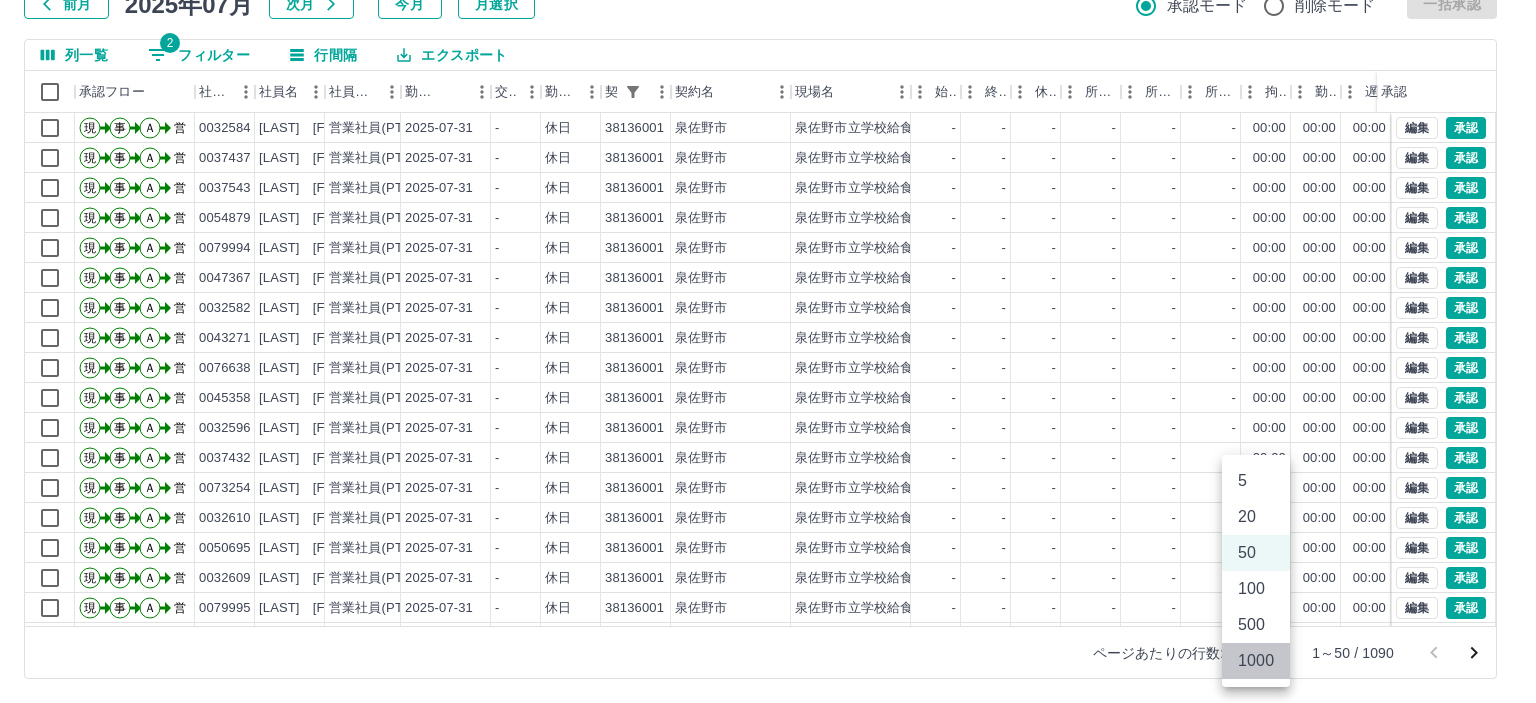 click on "1000" at bounding box center (1256, 661) 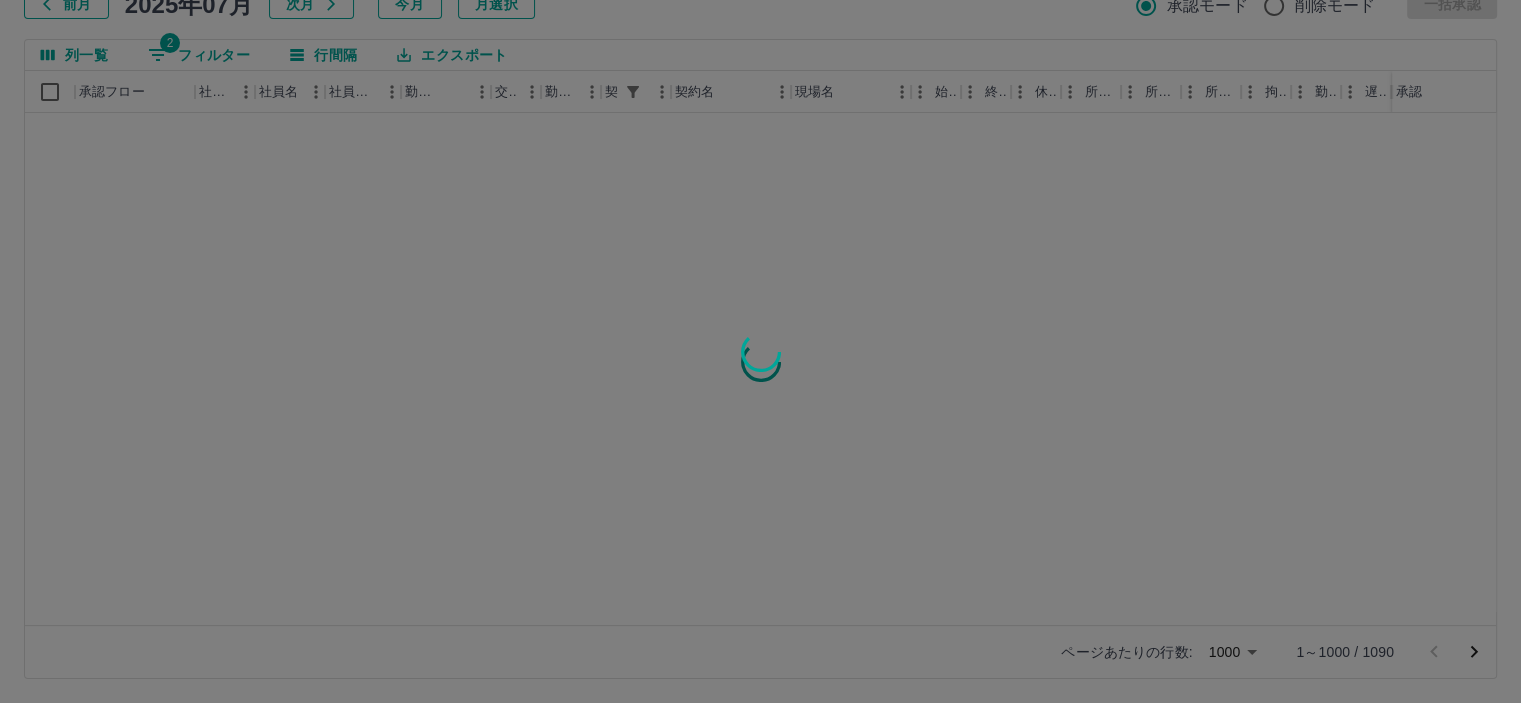 click at bounding box center (760, 351) 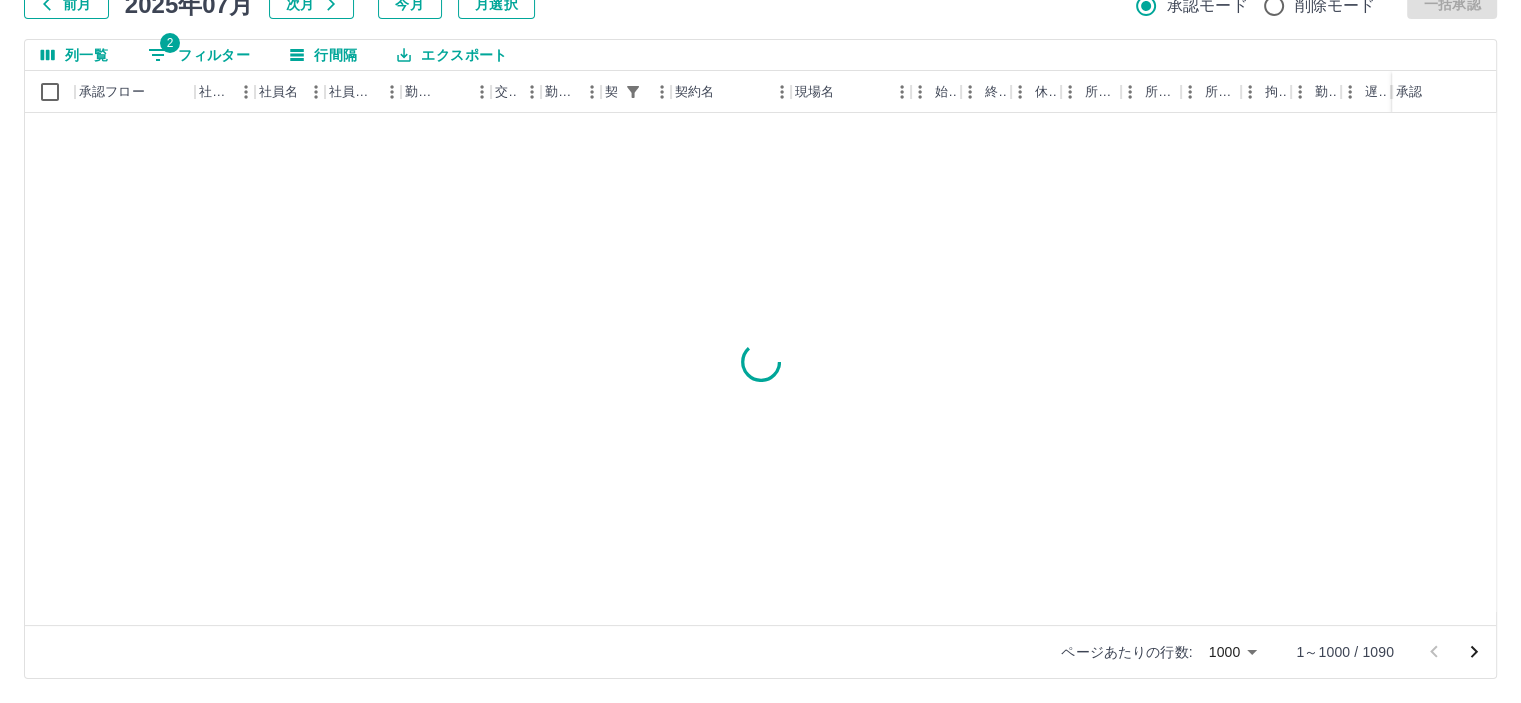 click on "SDH勤怠 [LAST]　[FIRST] 勤務実績承認 前月 2025年07月 次月 今月 月選択 承認モード 削除モード 一括承認 列一覧 2 フィルター 行間隔 エクスポート 承認フロー 社員番号 社員名 社員区分 勤務日 交通費 勤務区分 契約コード 契約名 現場名 始業 終業 休憩 所定開始 所定終業 所定休憩 拘束 勤務 遅刻等 コメント ステータス 承認 ページあたりの行数: 1000 **** 1～1000 / 1090 SDH勤怠" at bounding box center [760, 280] 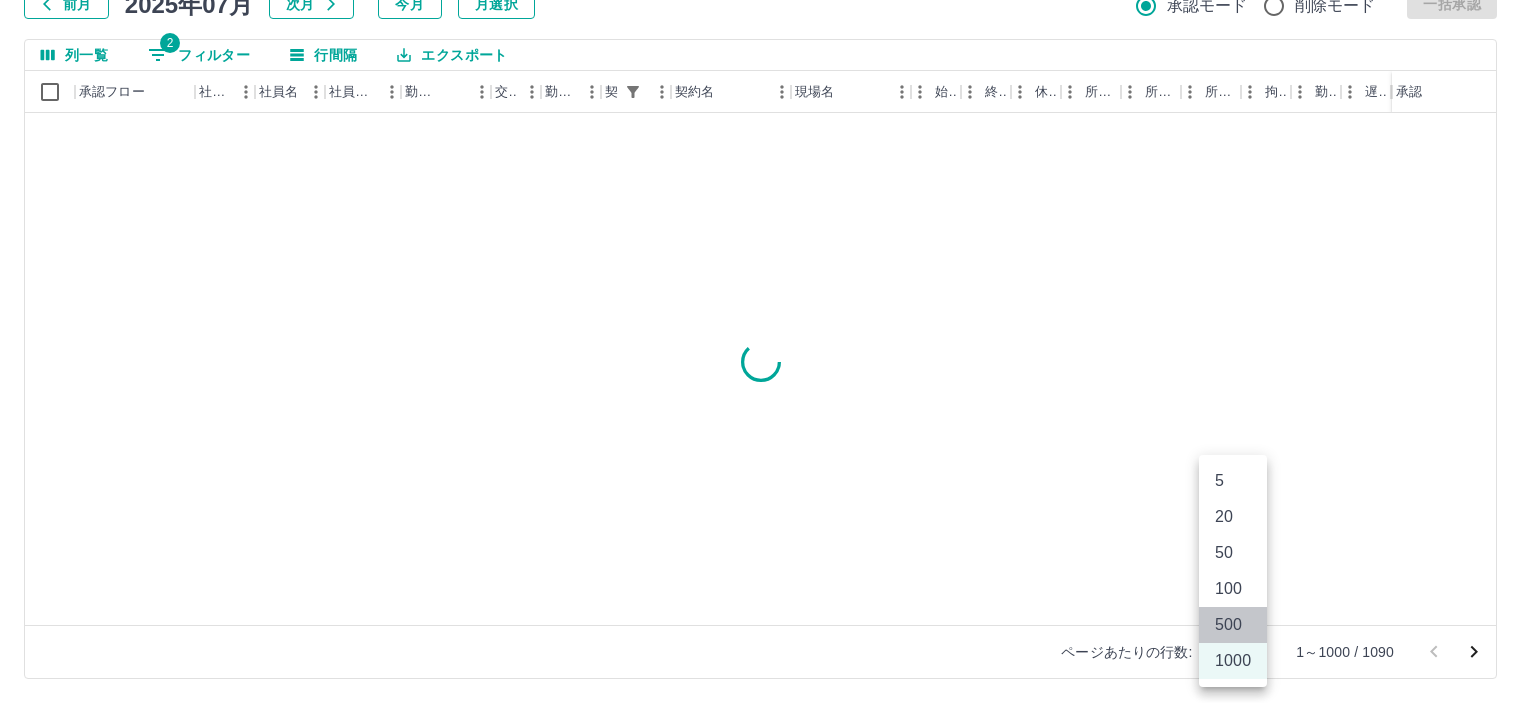 click on "500" at bounding box center (1233, 625) 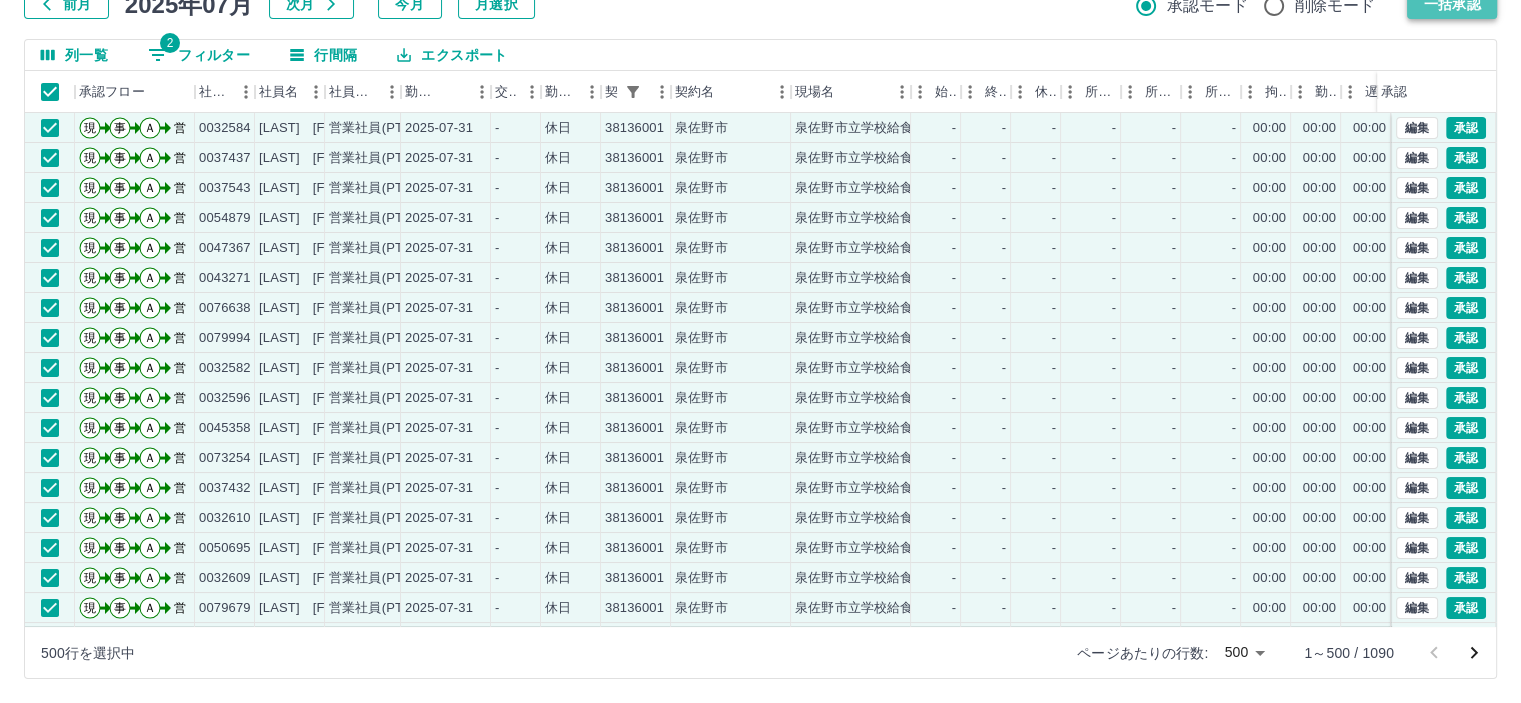 click on "一括承認" at bounding box center [1452, 4] 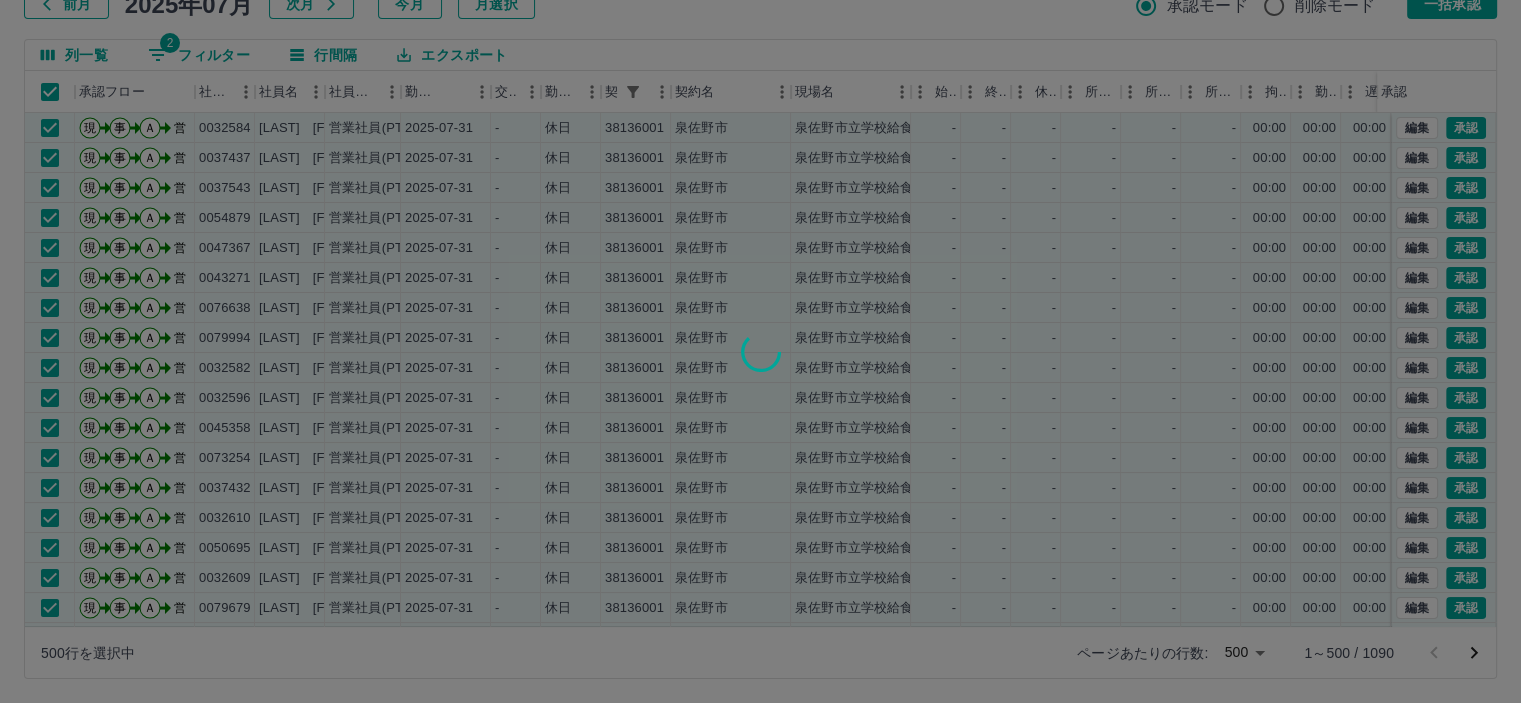 type 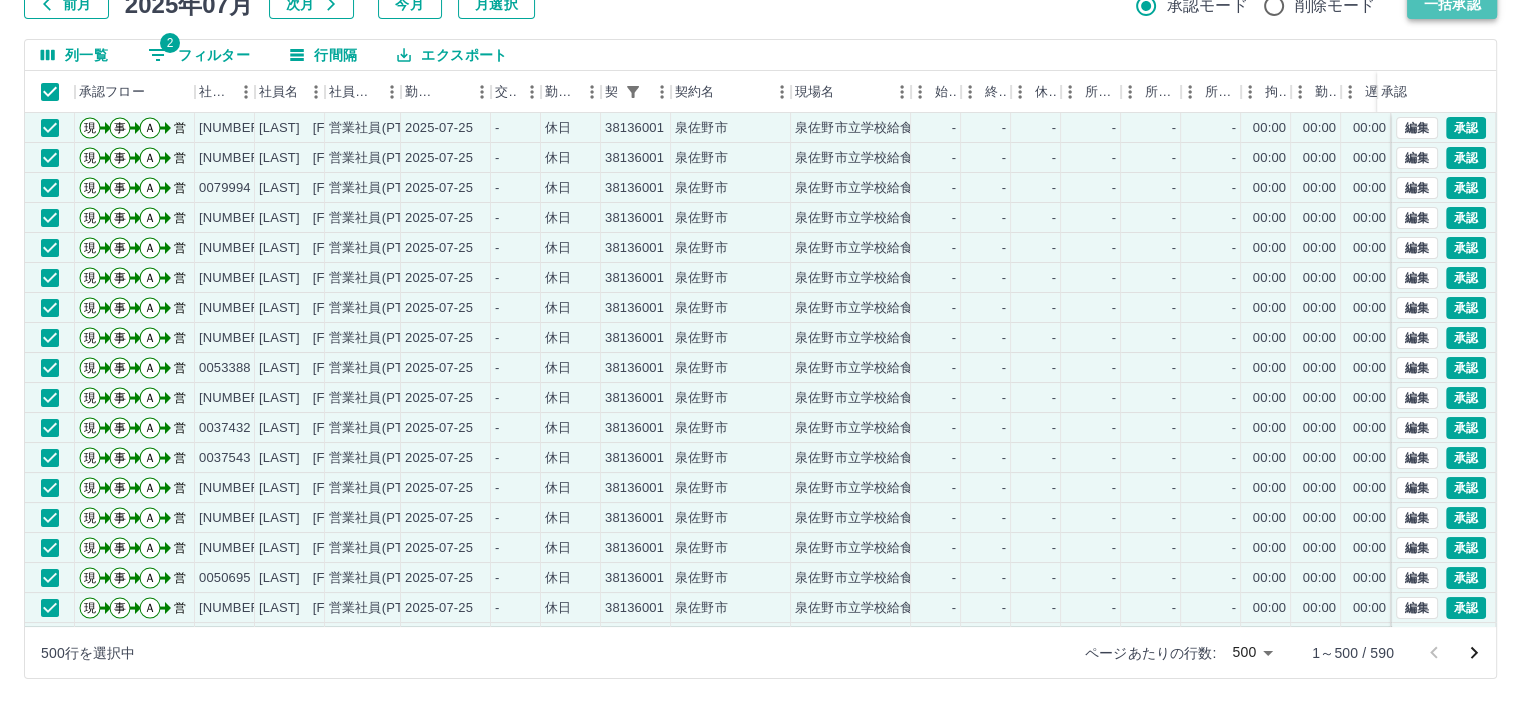 click on "一括承認" at bounding box center (1452, 4) 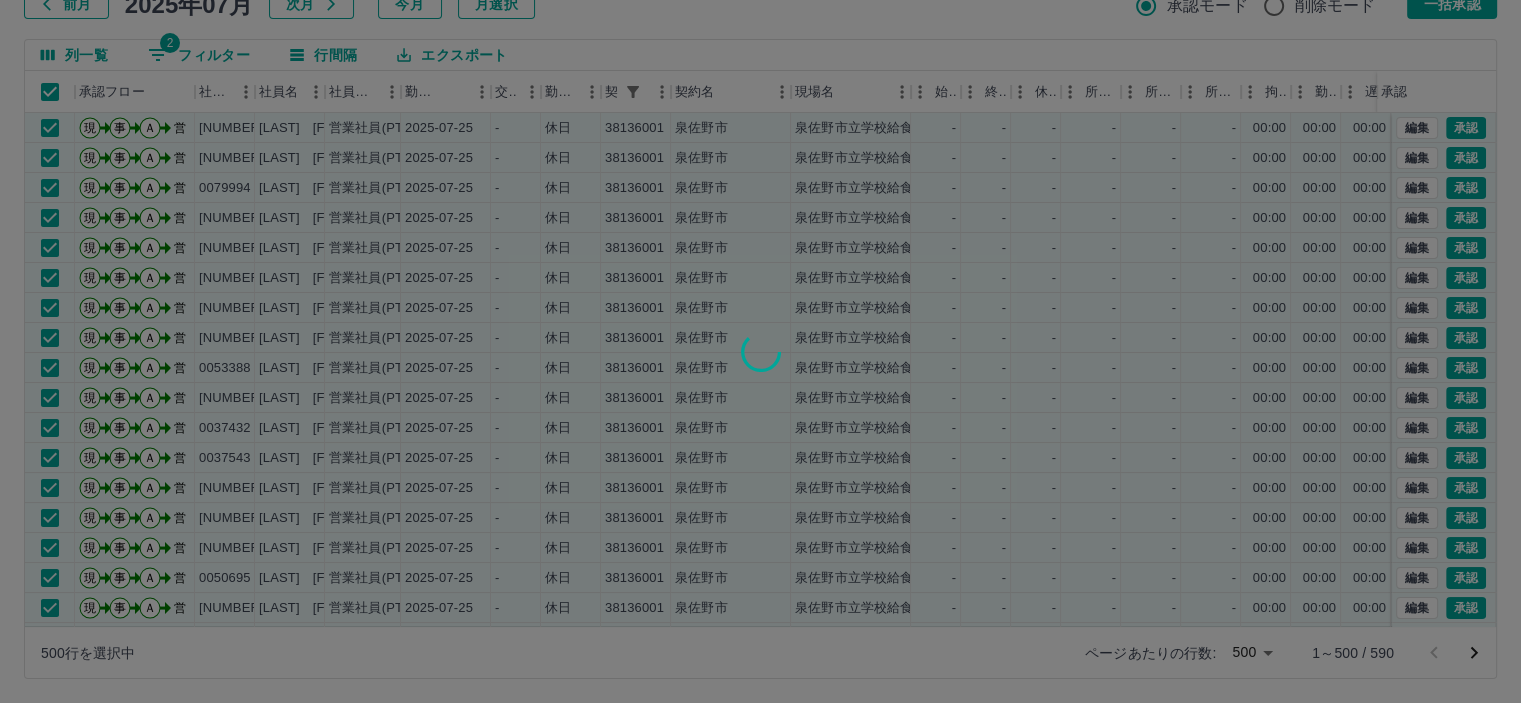 click at bounding box center [760, 351] 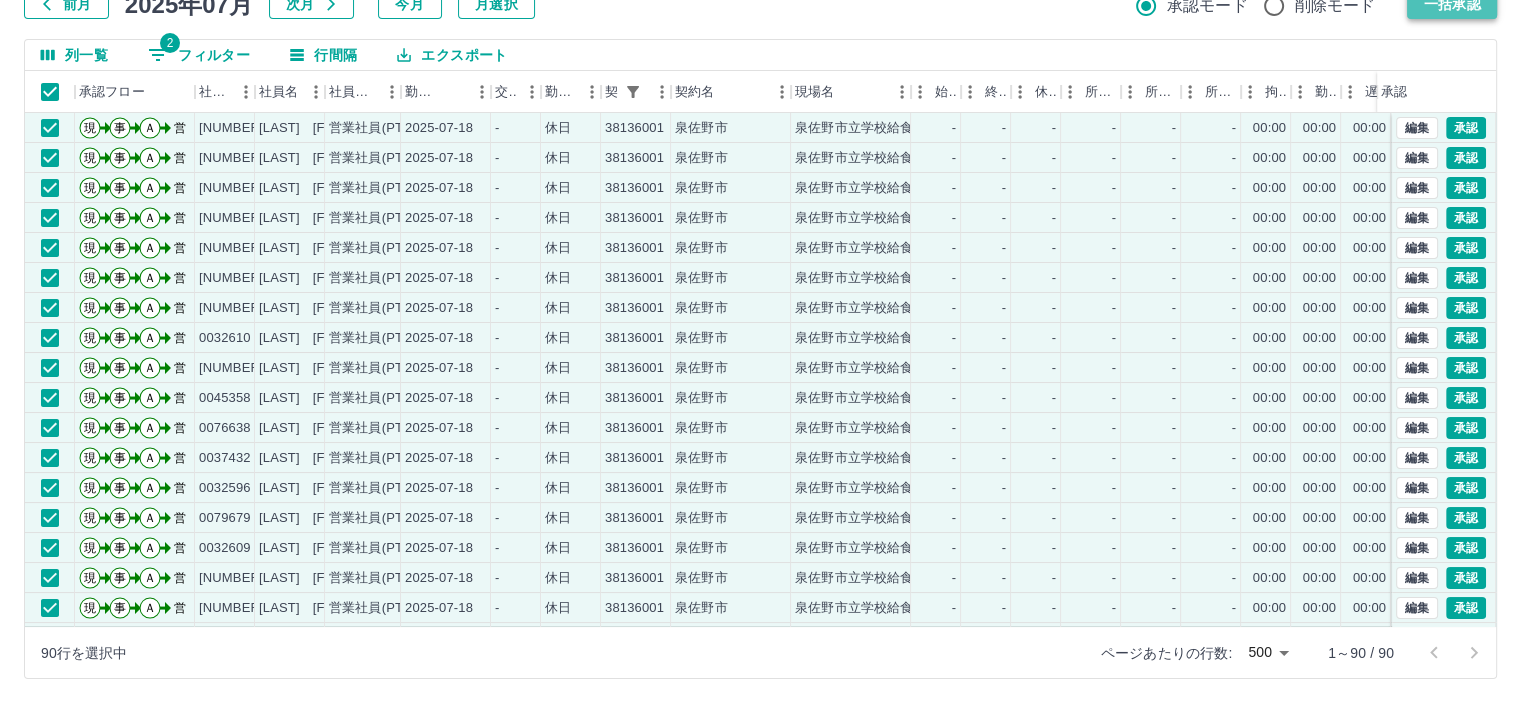 click on "一括承認" at bounding box center [1452, 4] 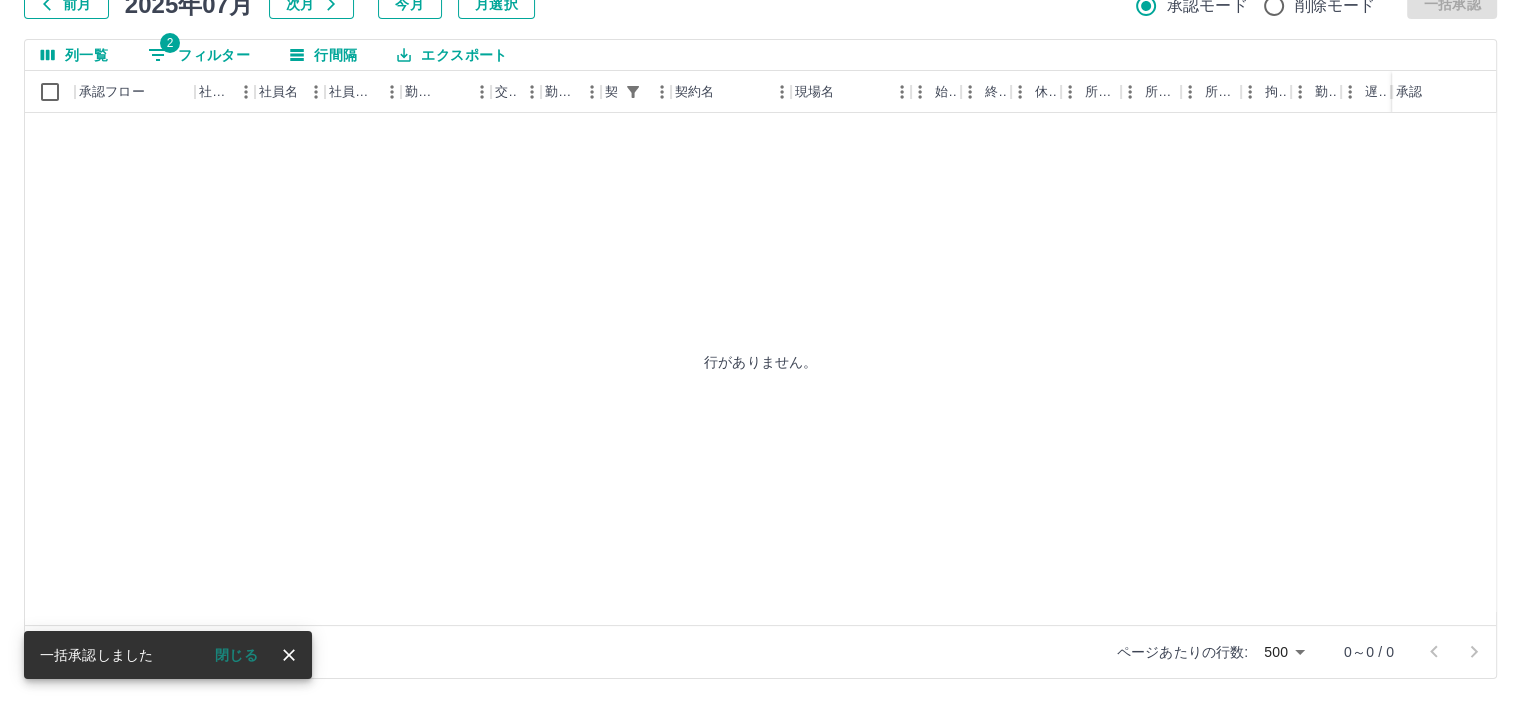 click on "勤務実績承認 前月 2025年07月 次月 今月 月選択 承認モード 削除モード 一括承認 列一覧 2 フィルター 行間隔 エクスポート 承認フロー 社員番号 社員名 社員区分 勤務日 交通費 勤務区分 契約コード 契約名 現場名 始業 終業 休憩 所定開始 所定終業 所定休憩 拘束 勤務 遅刻等 コメント ステータス 承認 行がありません。 ページあたりの行数: 500 *** 0～0 / 0 一括承認しました 閉じる" at bounding box center (760, 305) 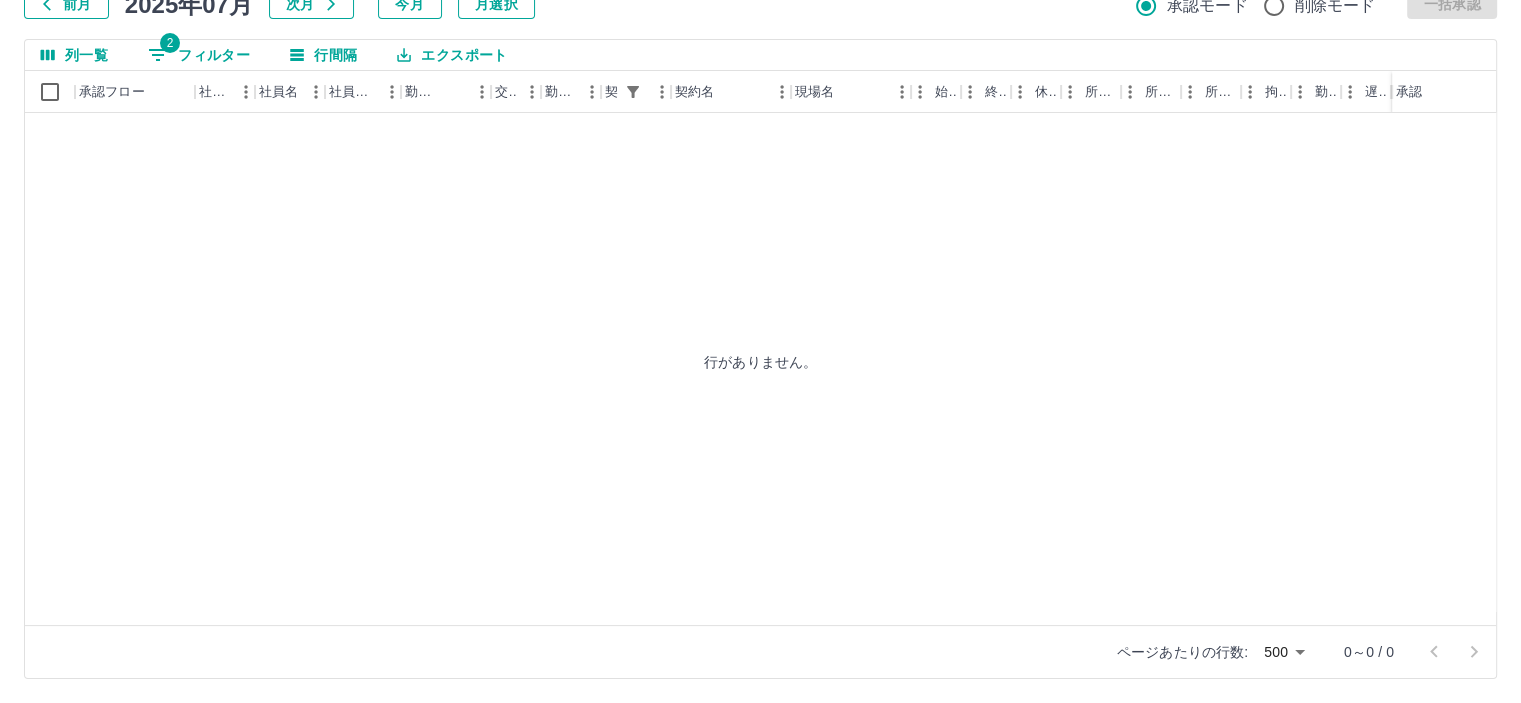 click on "2 フィルター" at bounding box center [199, 55] 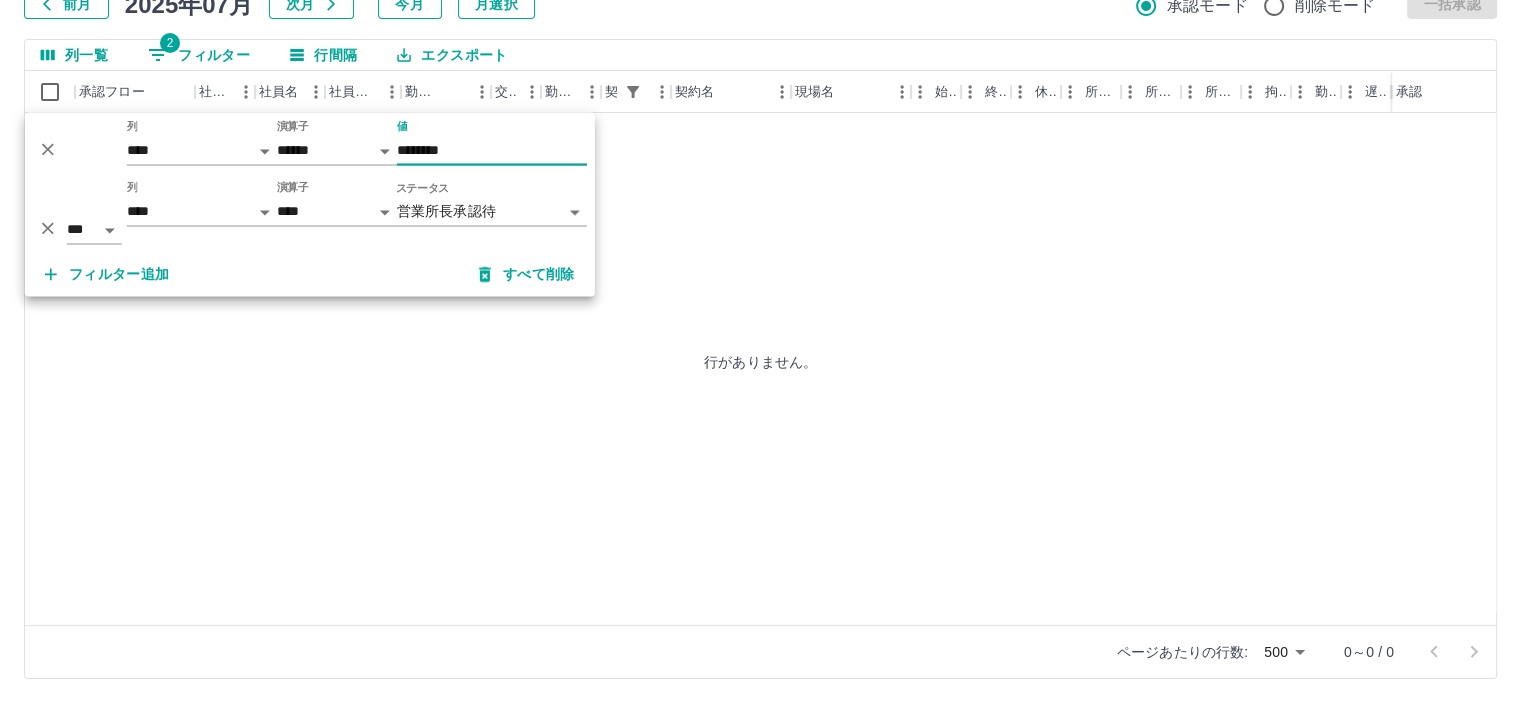 click on "********" at bounding box center (492, 150) 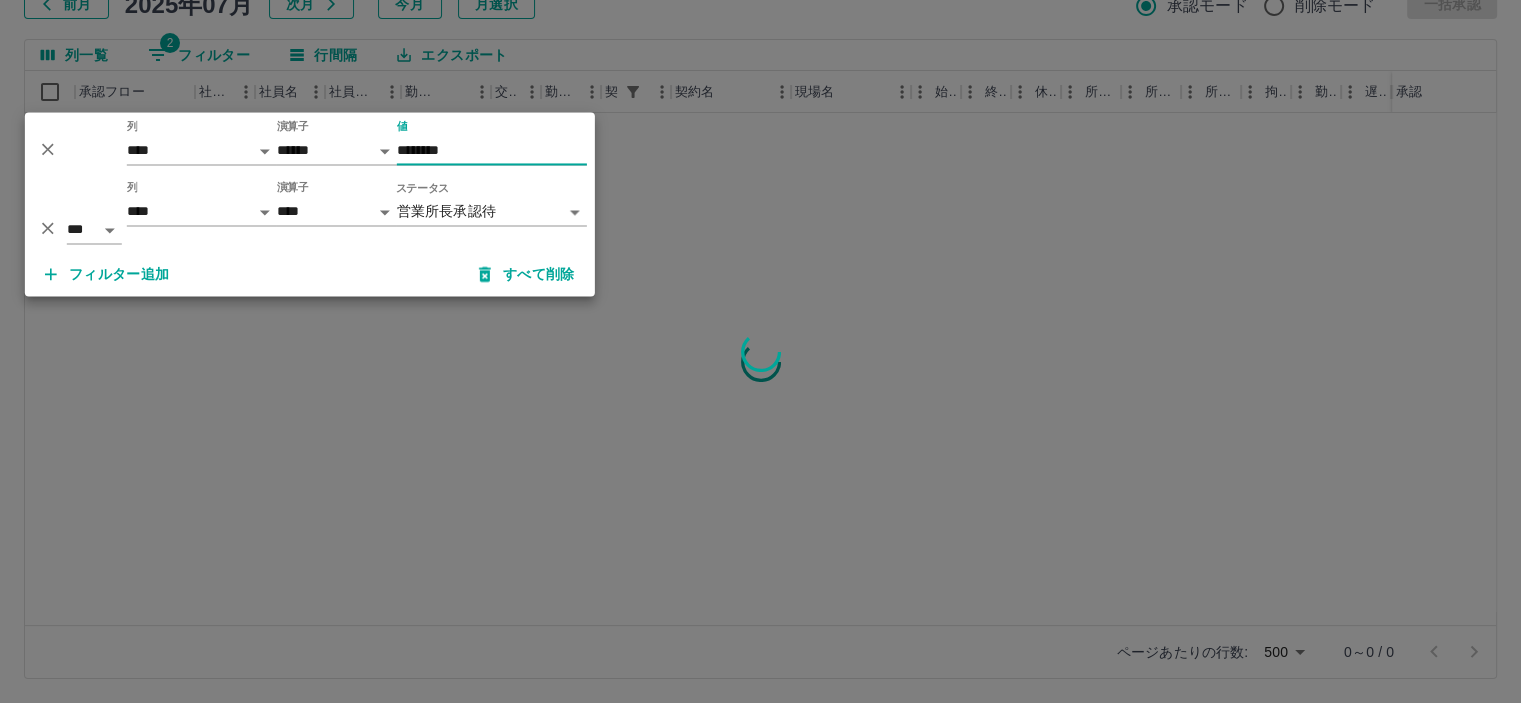 type on "********" 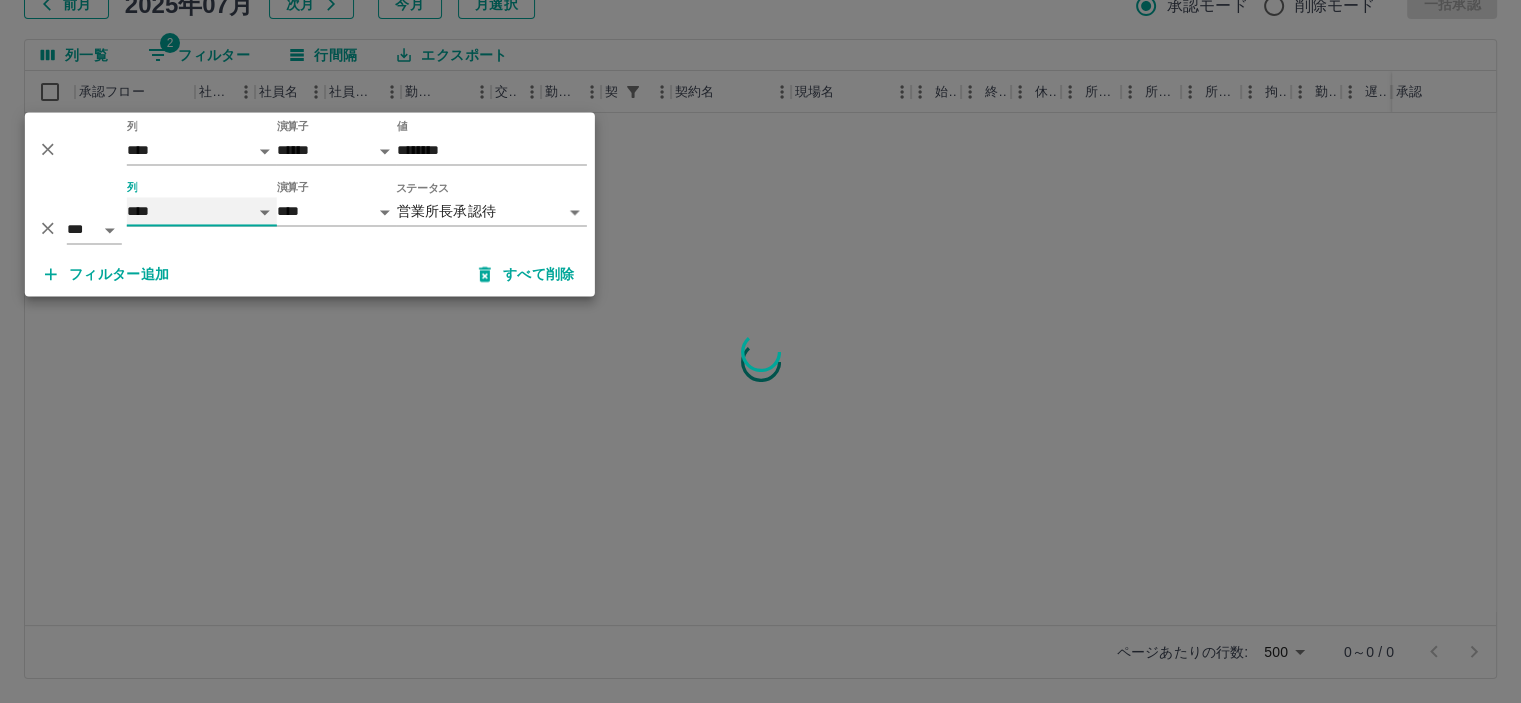 click on "**** *** **** *** *** **** ***** *** *** ** ** ** **** **** **** ** ** *** **** *****" at bounding box center [202, 212] 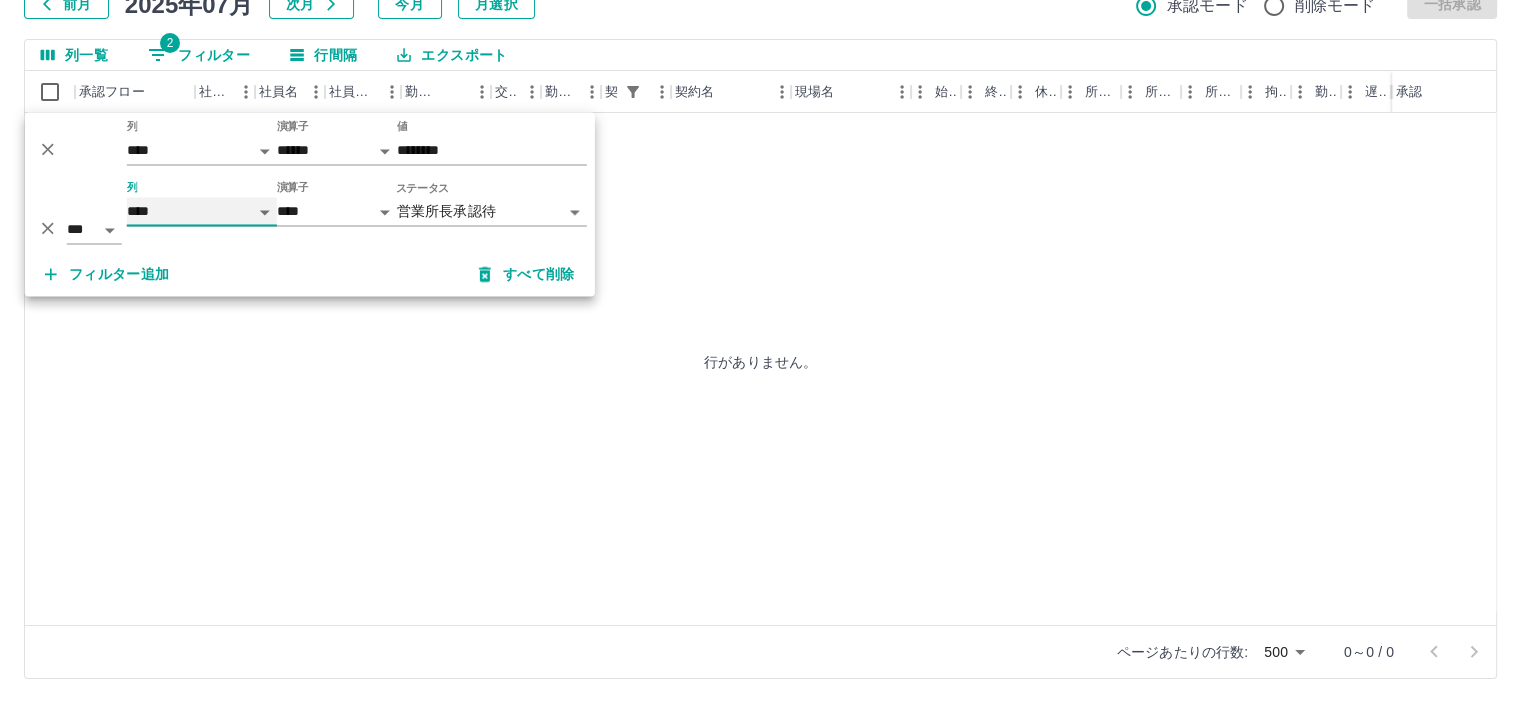 click on "**** *** **** *** *** **** ***** *** *** ** ** ** **** **** **** ** ** *** **** *****" at bounding box center (202, 212) 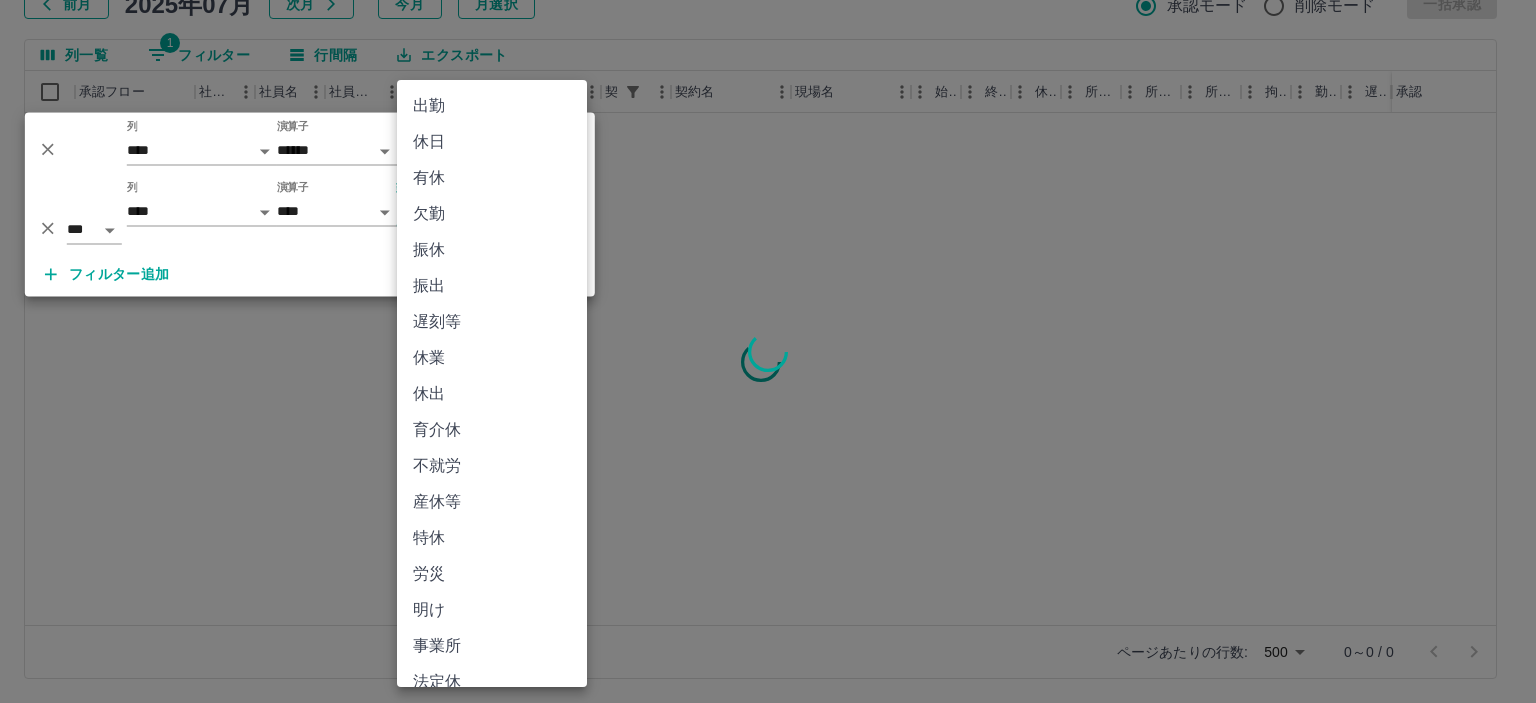 click on "SDH勤怠 [LAST]　[FIRST] 勤務実績承認 前月 2025年07月 次月 今月 月選択 承認モード 削除モード 一括承認 列一覧 1 フィルター 行間隔 エクスポート 承認フロー 社員番号 社員名 社員区分 勤務日 交通費 勤務区分 契約コード 契約名 現場名 始業 終業 休憩 所定開始 所定終業 所定休憩 拘束 勤務 遅刻等 コメント ステータス 承認 ページあたりの行数: 500 *** 0～0 / 0 SDH勤怠 *** ** 列 **** *** **** *** *** **** ***** *** *** ** ** ** **** **** **** ** ** *** **** ***** 演算子 ****** ******* 値 ******** *** ** 列 **** *** **** *** *** **** ***** *** *** ** ** ** **** **** **** ** ** *** **** ***** 演算子 **** ****** 勤務区分 ​ ********* フィルター追加 すべて削除 出勤 休日 有休 欠勤 振休 振出 遅刻等 休業 休出 育介休 不就労 産休等 特休 労災 明け 事業所 法定休 休職" at bounding box center (768, 280) 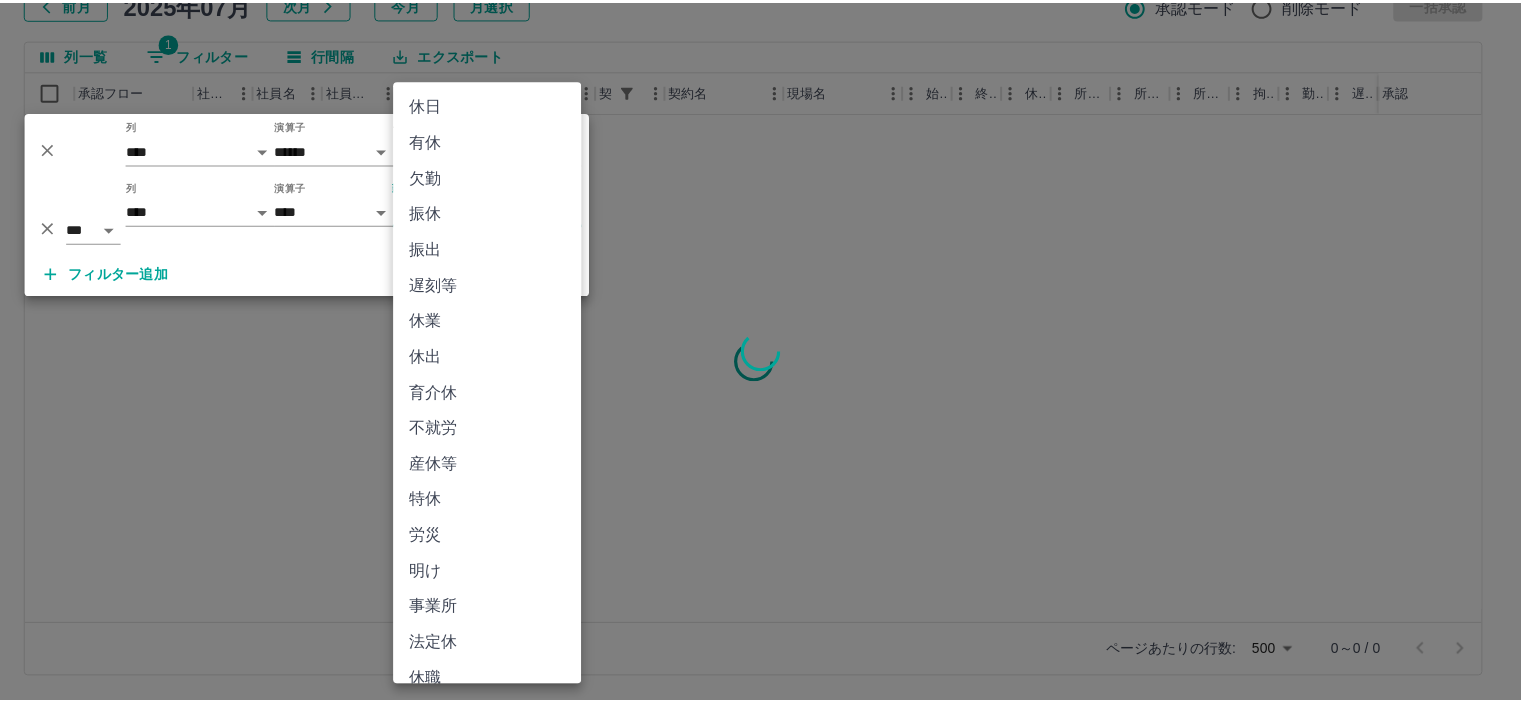 scroll, scrollTop: 56, scrollLeft: 0, axis: vertical 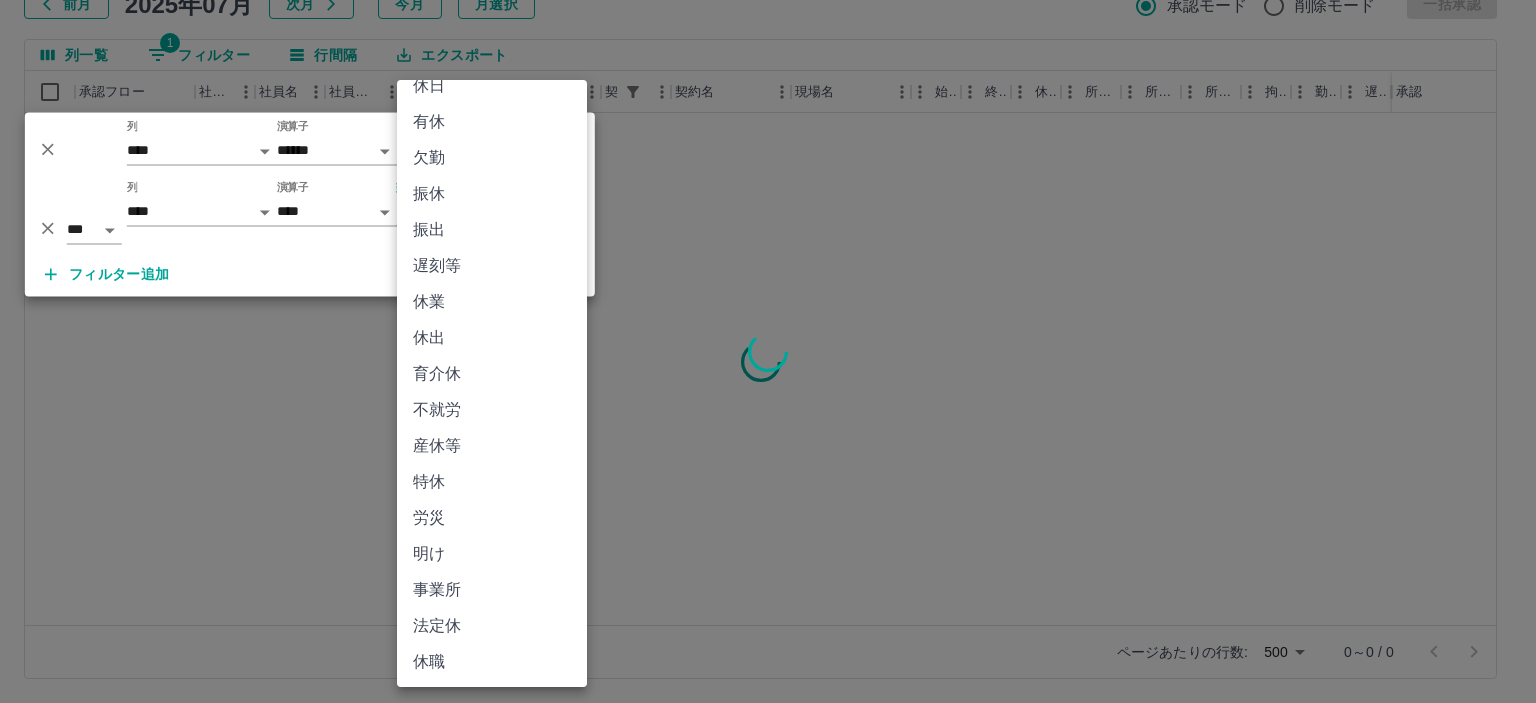 click on "休業" at bounding box center (492, 302) 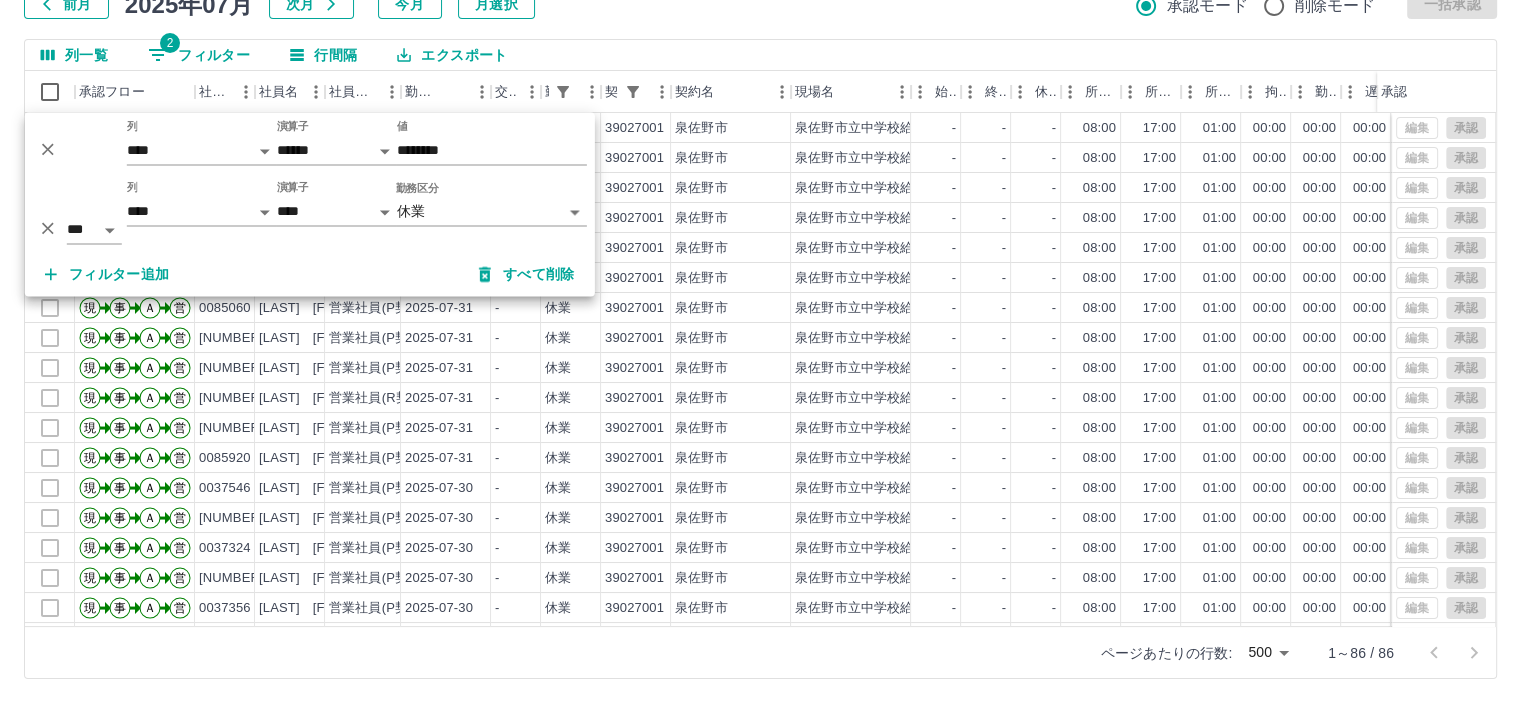 click on "勤務実績承認 前月 2025年07月 次月 今月 月選択 承認モード 削除モード 一括承認 列一覧 2 フィルター 行間隔 エクスポート 承認フロー 社員番号 社員名 社員区分 勤務日 交通費 勤務区分 契約コード 契約名 現場名 始業 終業 休憩 所定開始 所定終業 所定休憩 拘束 勤務 遅刻等 コメント ステータス 承認 現 事 Ａ 営 [NUMBER] [LAST]　[FIRST] 営業社員(P契約) 2025-07-31  -  休業 39027001 [CITY] [CITY]給食センター - - - 08:00 17:00 01:00 00:00 00:00 全承認済 現 事 Ａ 営 [NUMBER] [LAST]　[FIRST] 営業社員(P契約) 2025-07-31  -  休業 39027001 [CITY] [CITY]給食センター - - - 08:00 17:00 01:00 00:00 00:00 全承認済 現 事 Ａ 営 [NUMBER] [LAST]　[FIRST] 営業社員(P契約) 2025-07-31  -  休業 39027001 [CITY] [CITY]給食センター - - - 08:00 17:00 01:00 00:00 00:00 全承認済 現" at bounding box center [760, 305] 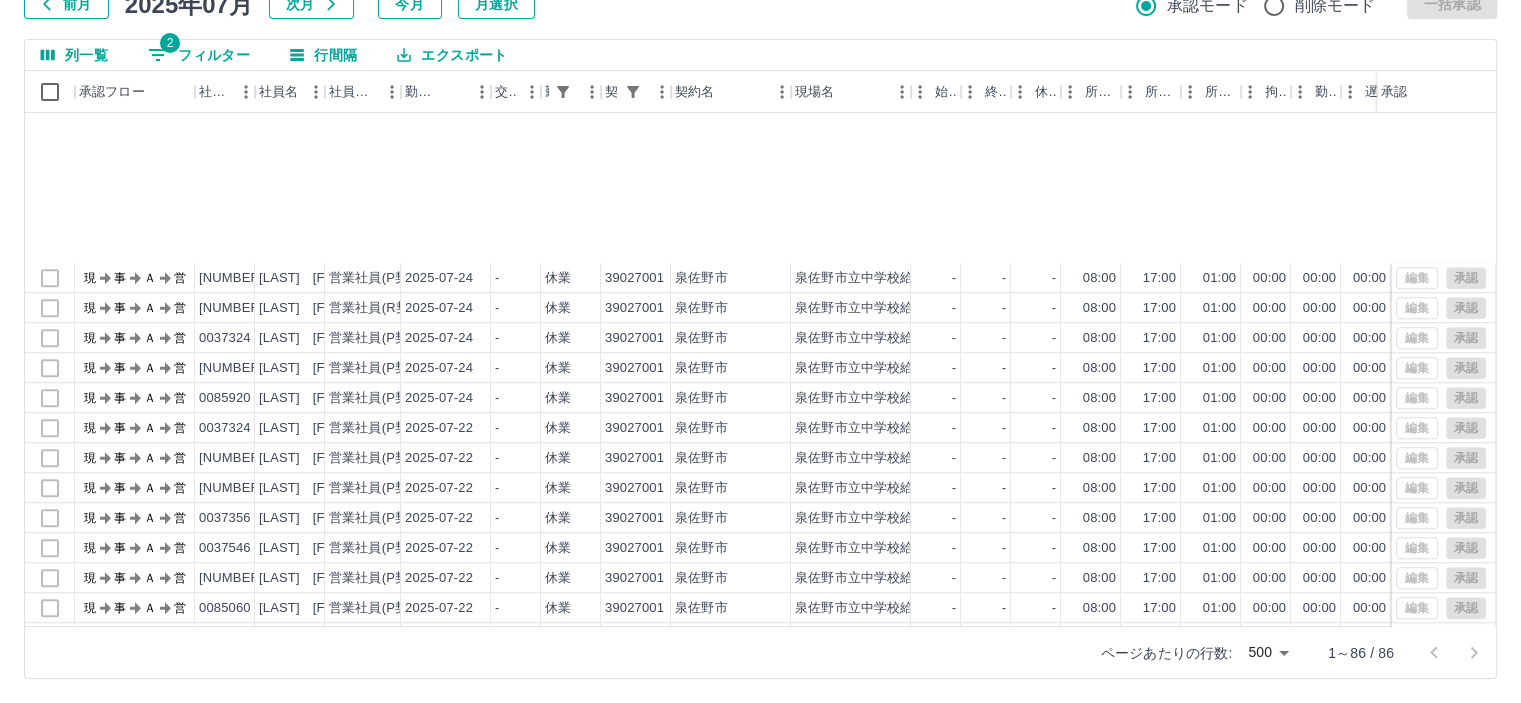 scroll, scrollTop: 2081, scrollLeft: 0, axis: vertical 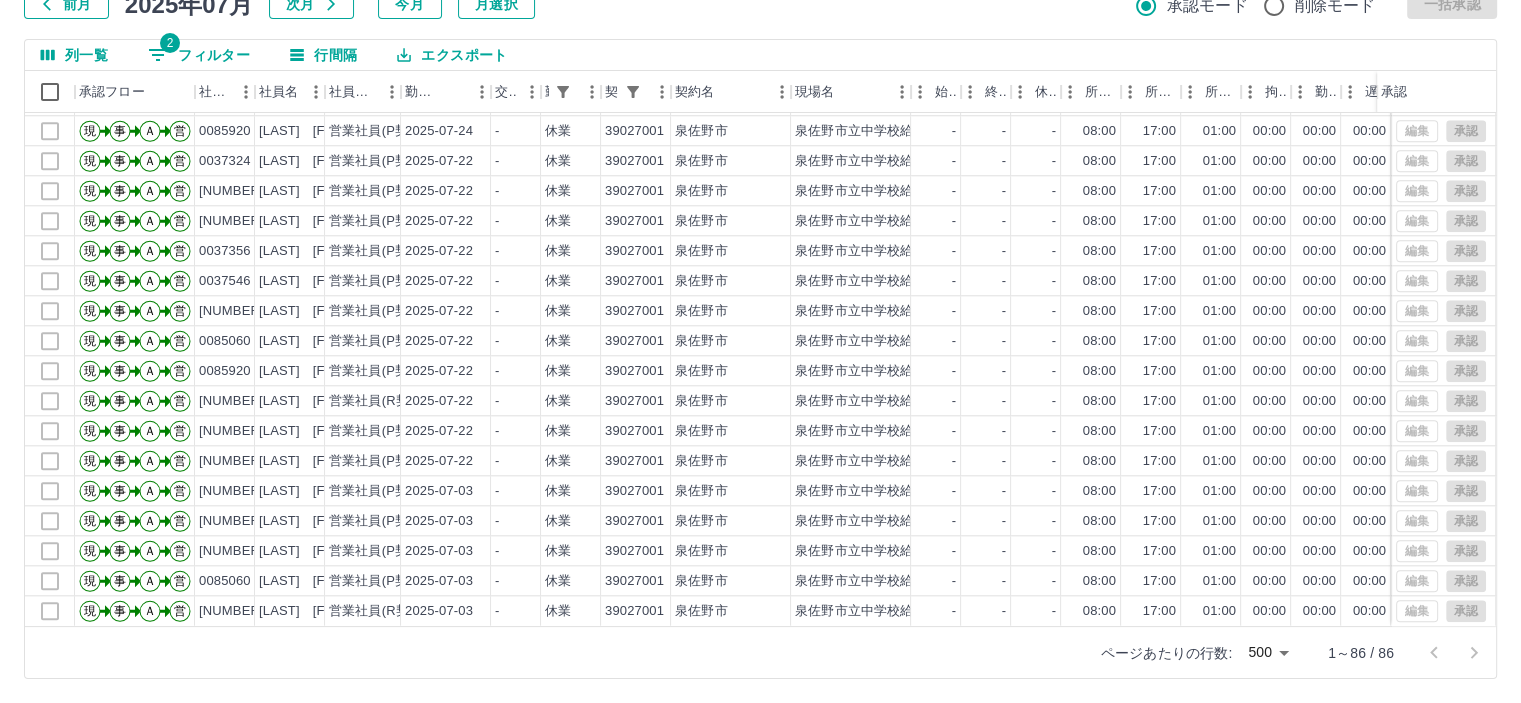 click on "エクスポート" at bounding box center (452, 55) 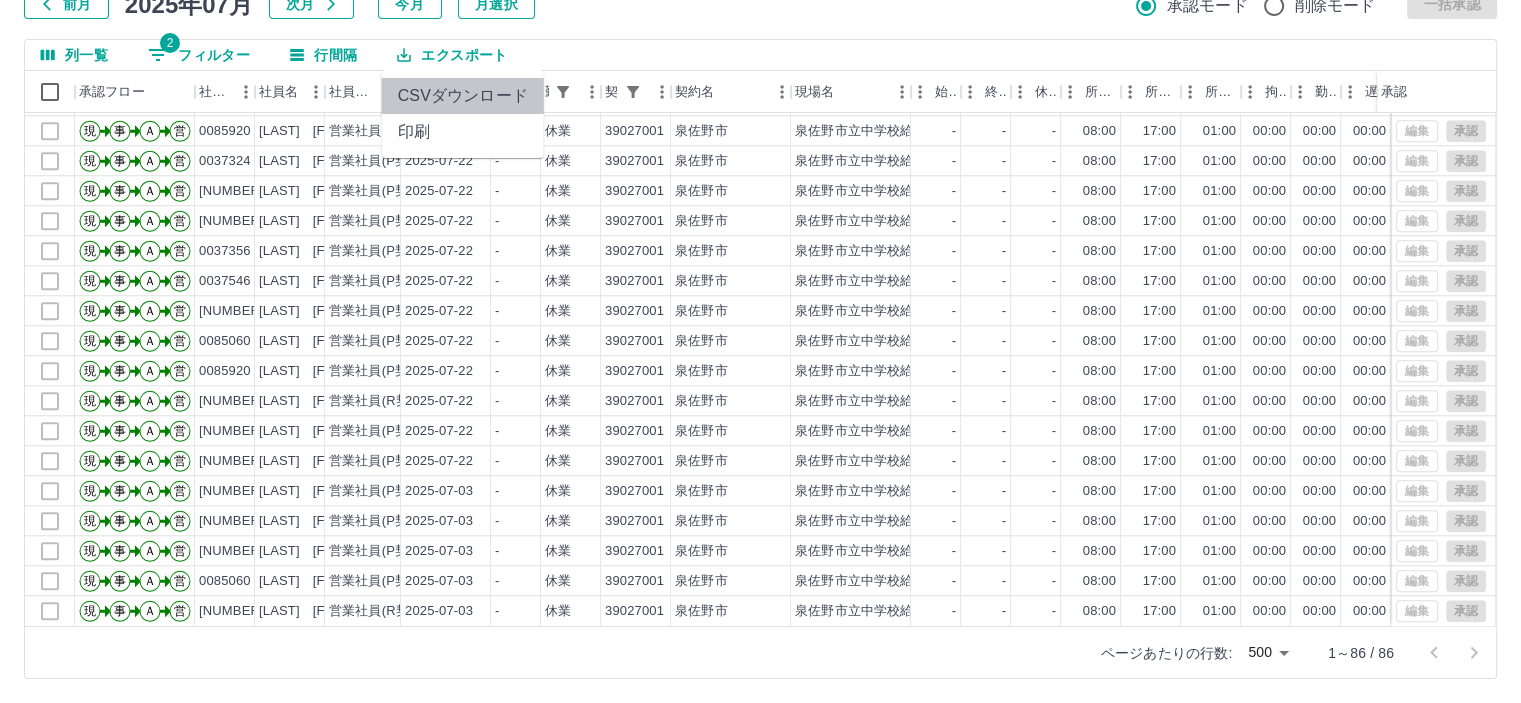 click on "CSVダウンロード" at bounding box center [463, 96] 